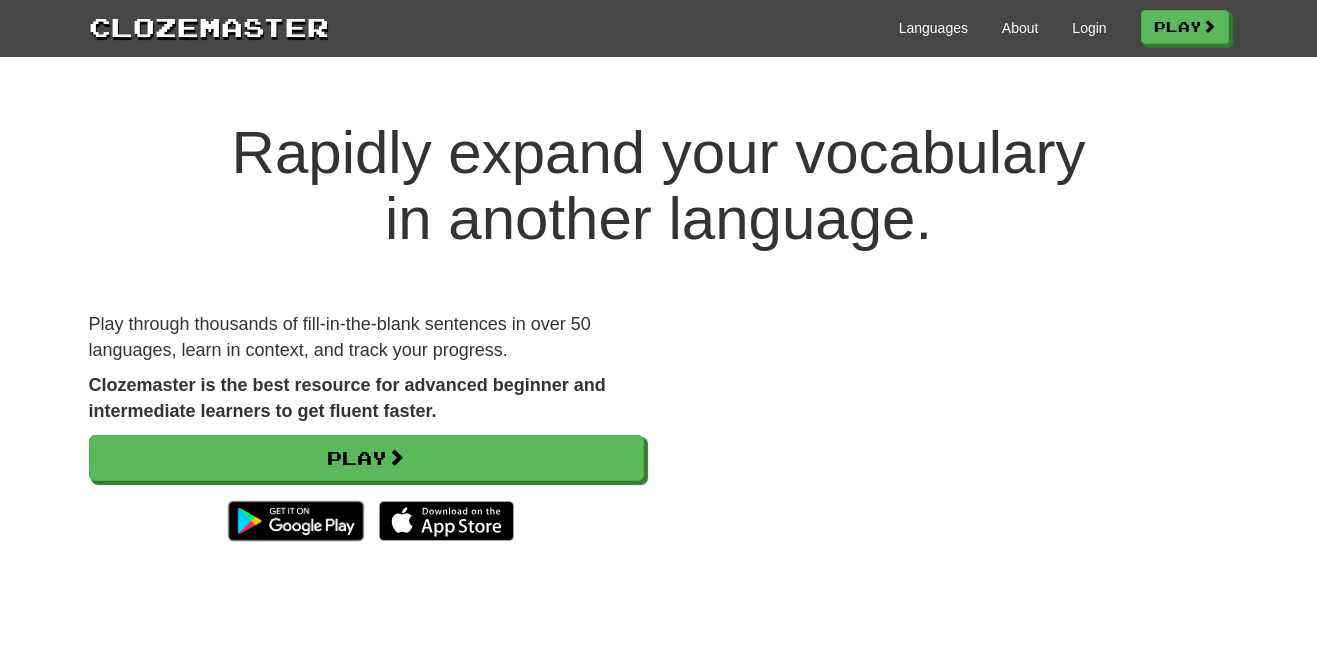 scroll, scrollTop: 0, scrollLeft: 0, axis: both 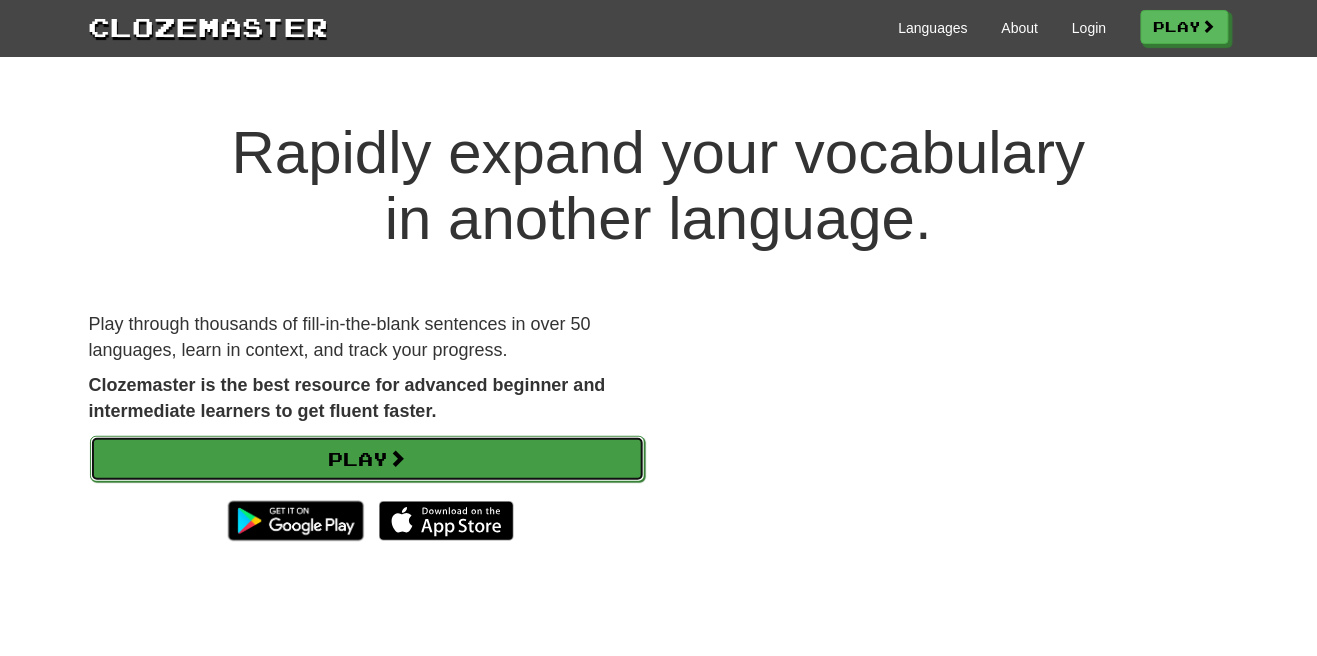 click on "Play" at bounding box center [367, 459] 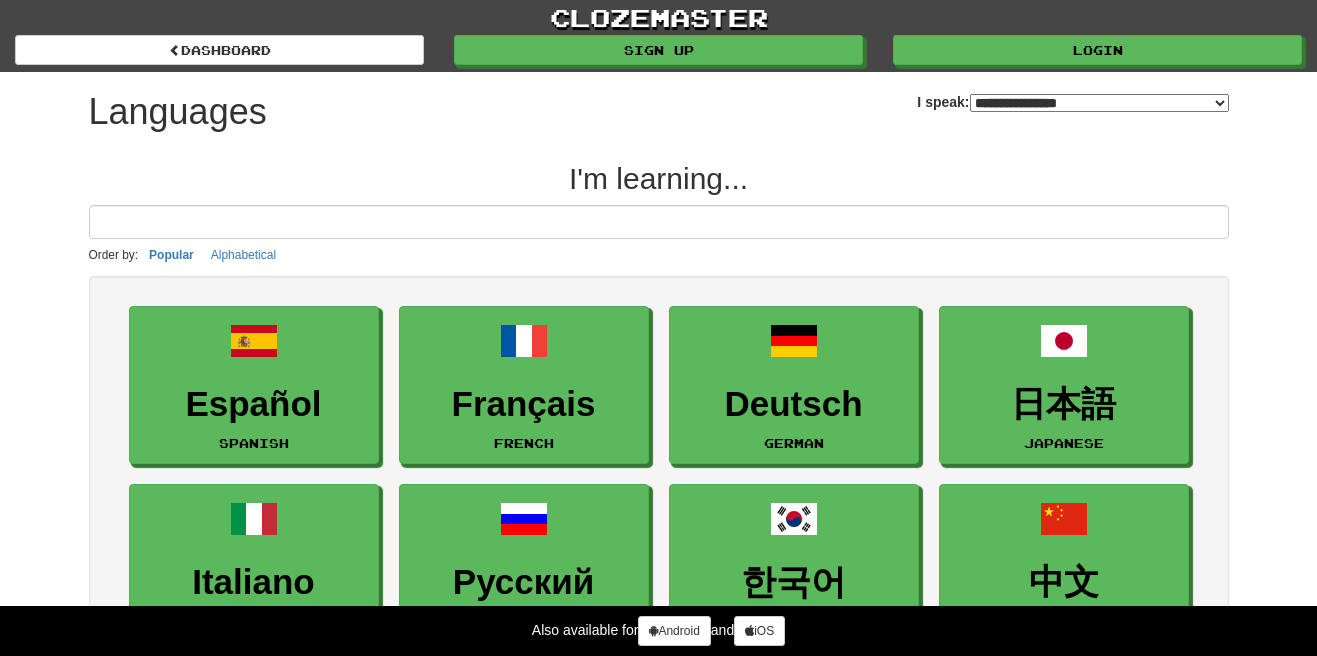 select on "*******" 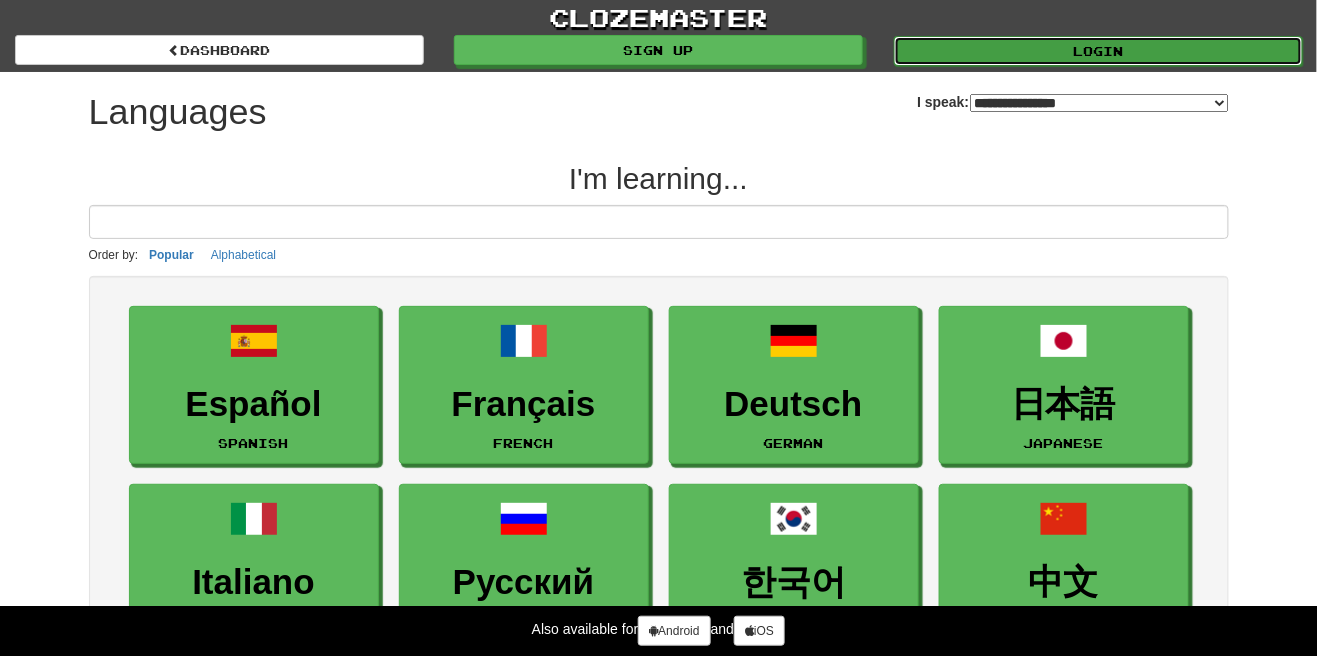 click on "Login" at bounding box center (1098, 51) 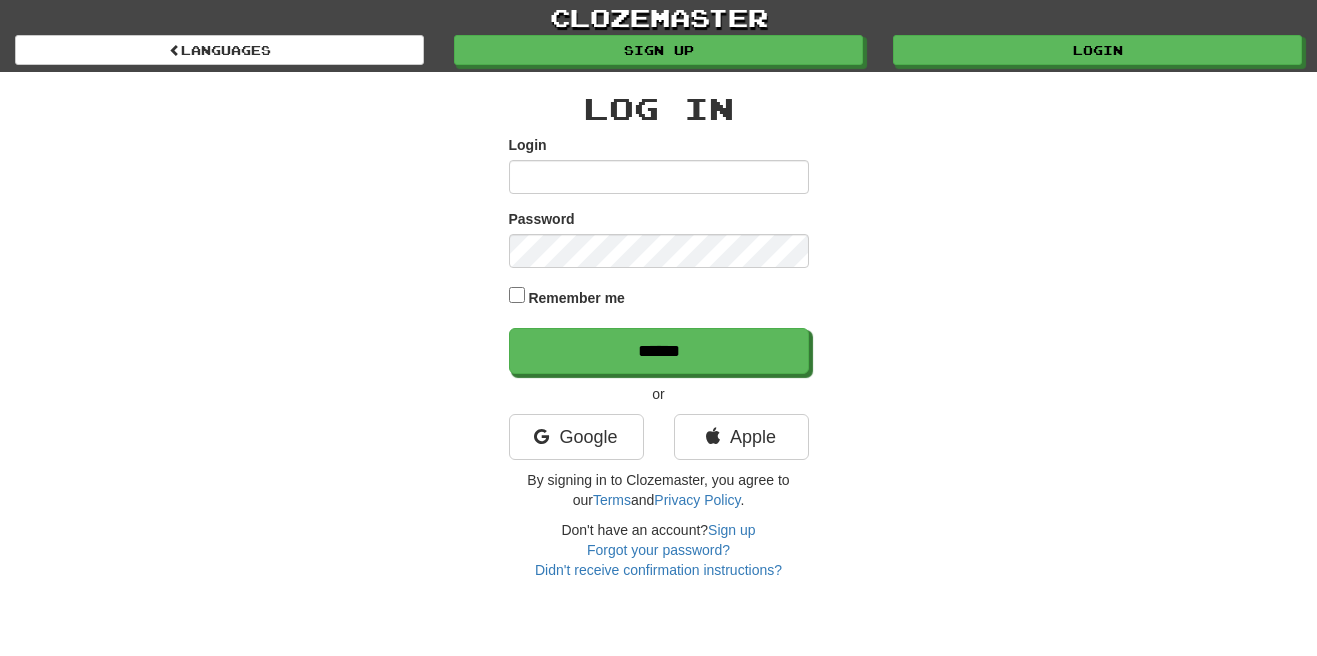 scroll, scrollTop: 0, scrollLeft: 0, axis: both 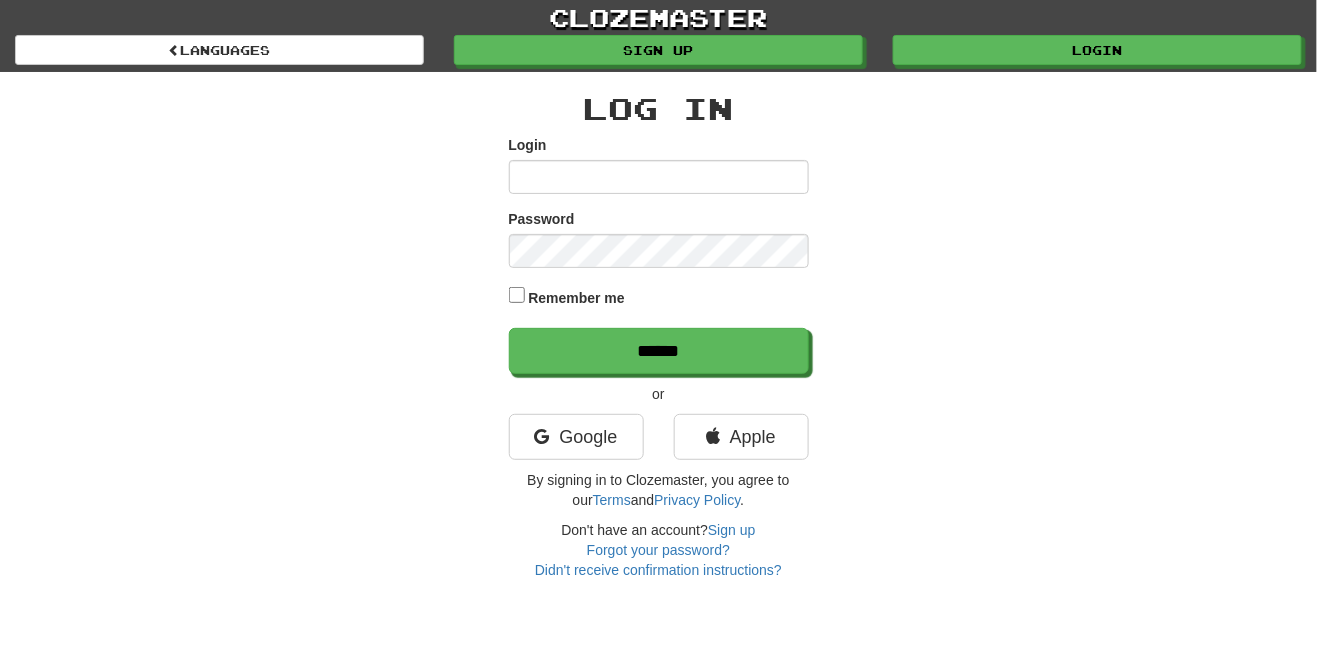click on "Login" at bounding box center [659, 177] 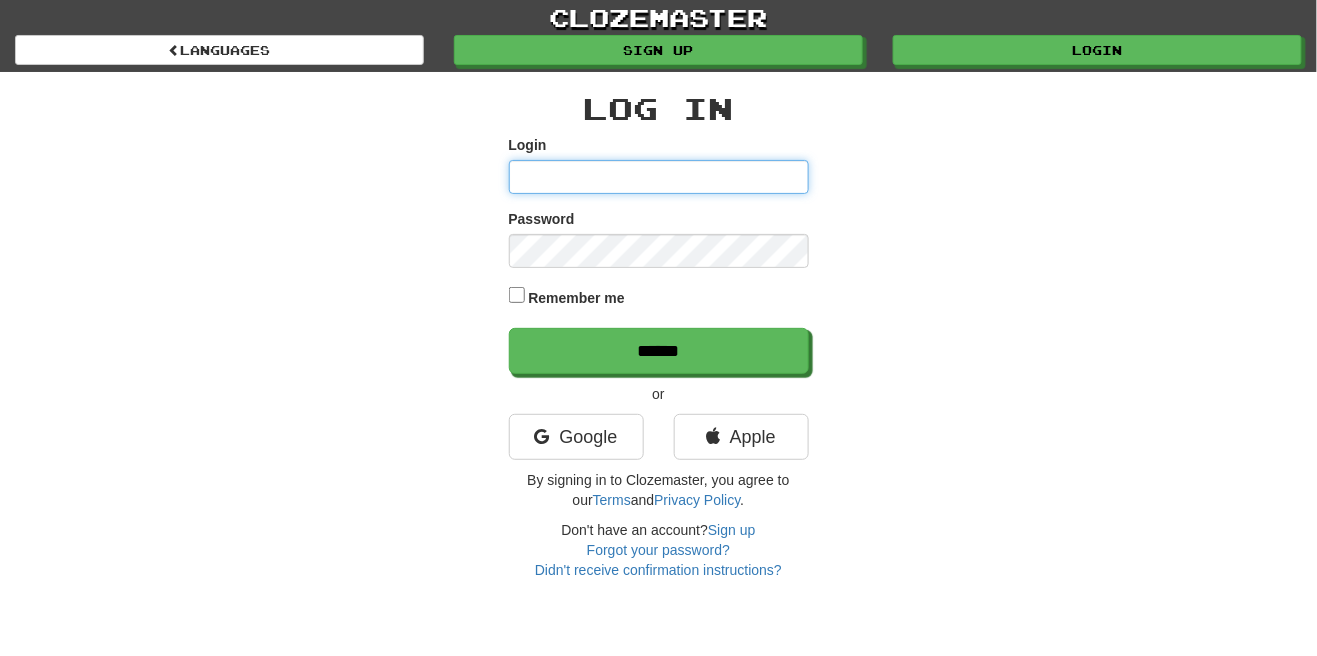 type on "**********" 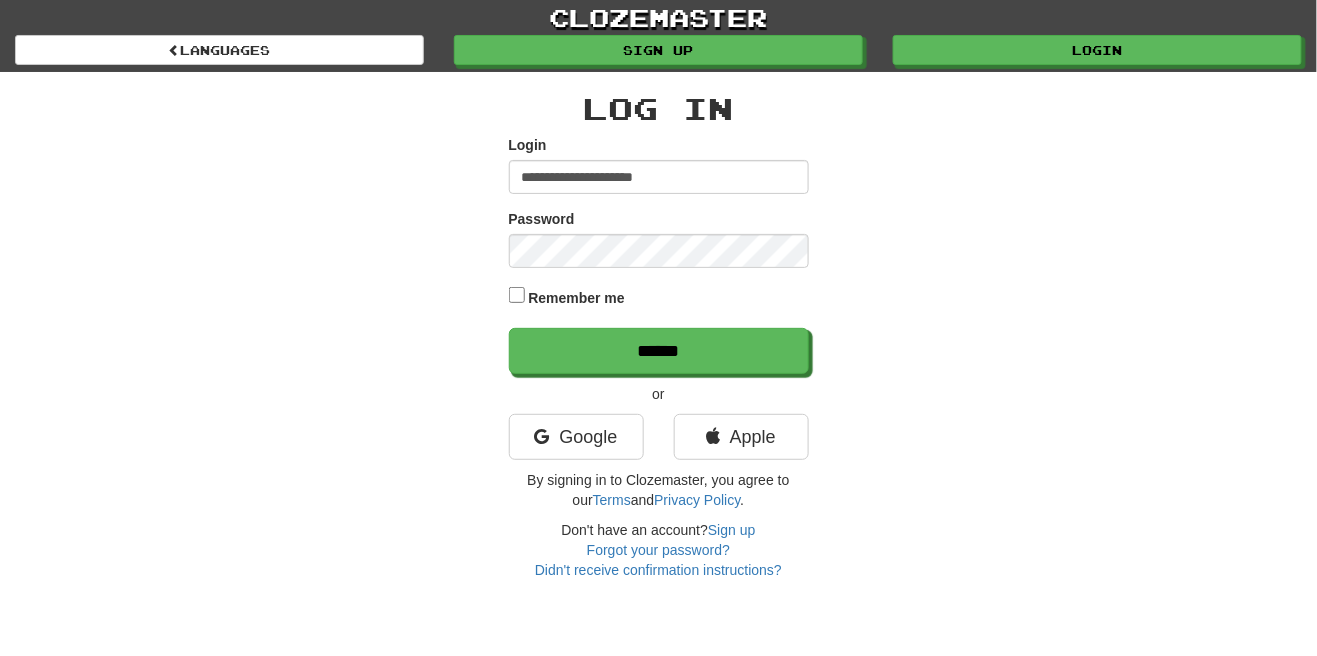 click on "******" at bounding box center (659, 351) 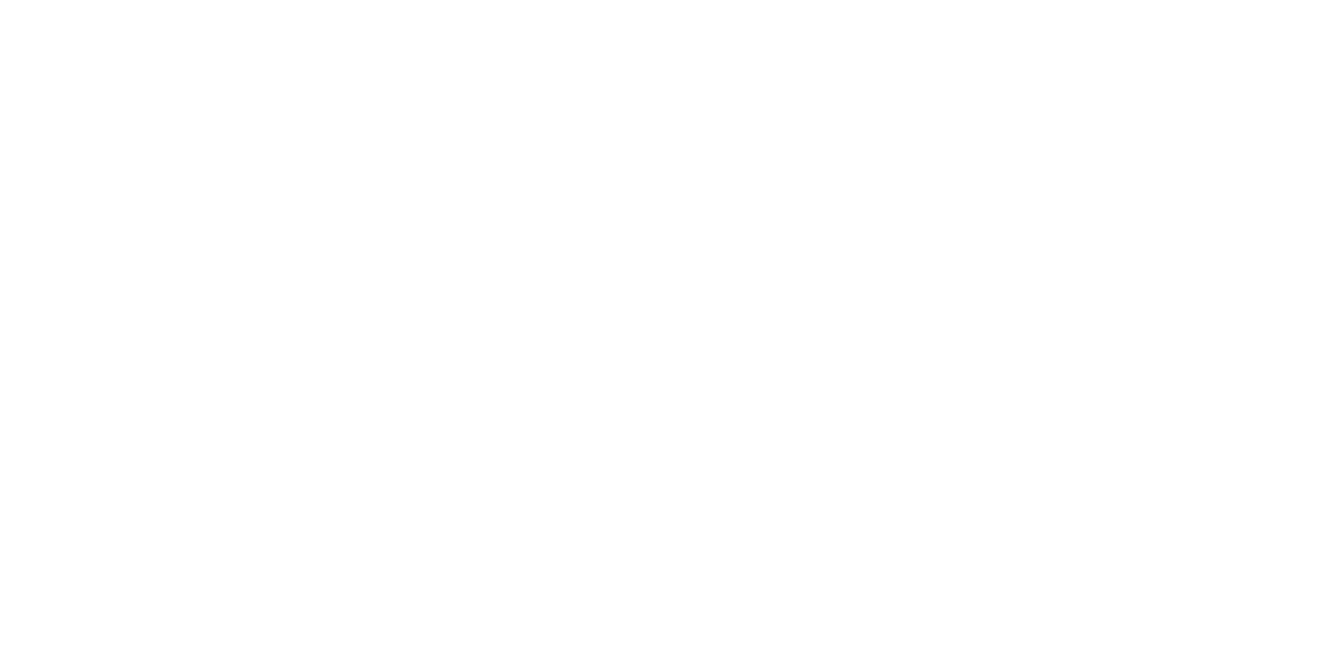 scroll, scrollTop: 0, scrollLeft: 0, axis: both 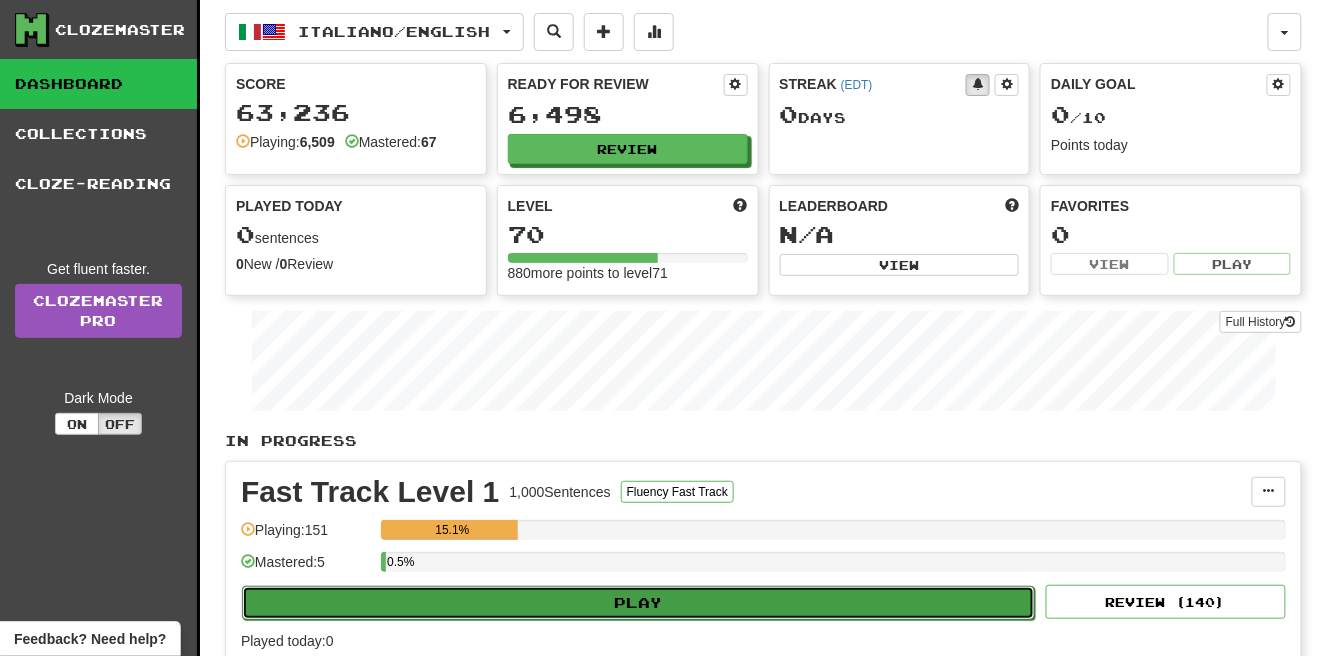 click on "Play" at bounding box center (638, 603) 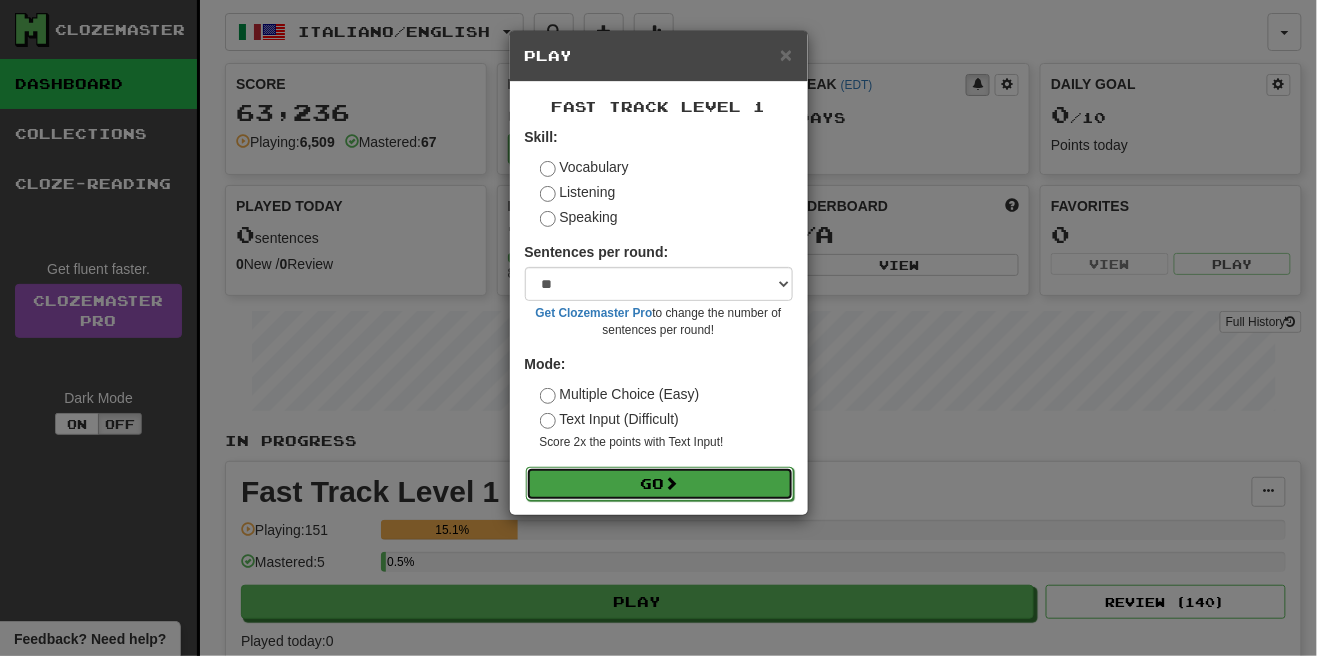 click on "Go" at bounding box center [660, 484] 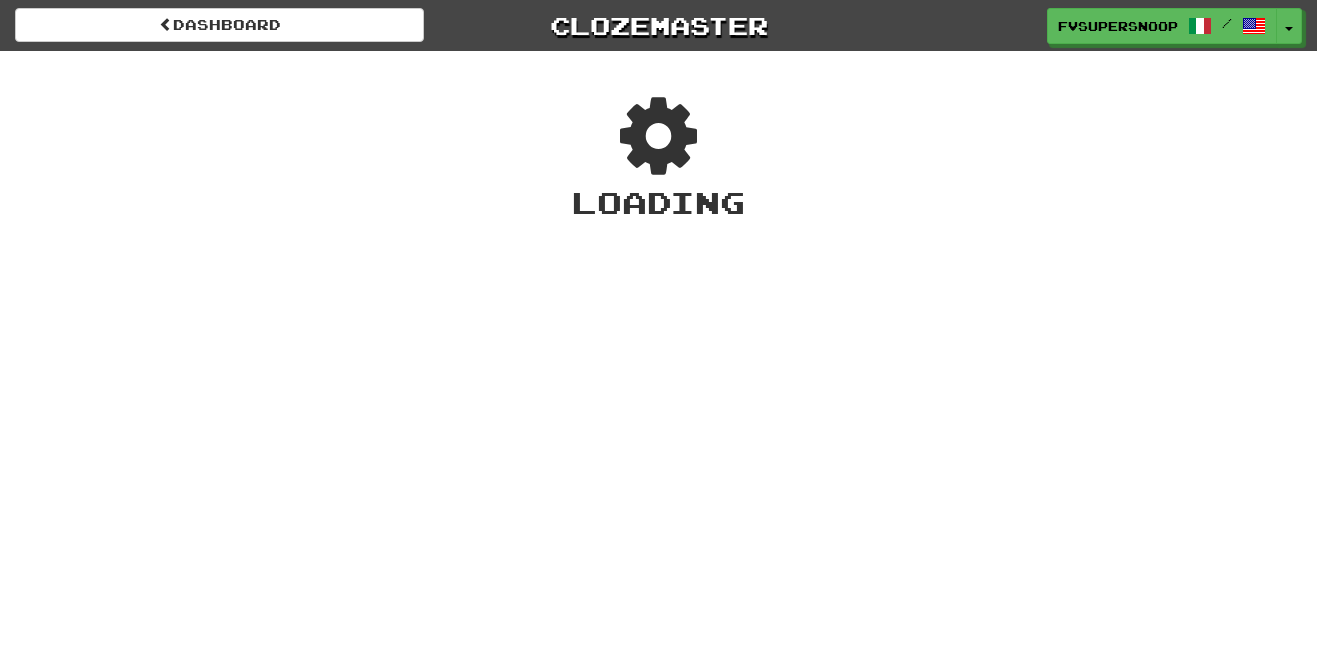 scroll, scrollTop: 0, scrollLeft: 0, axis: both 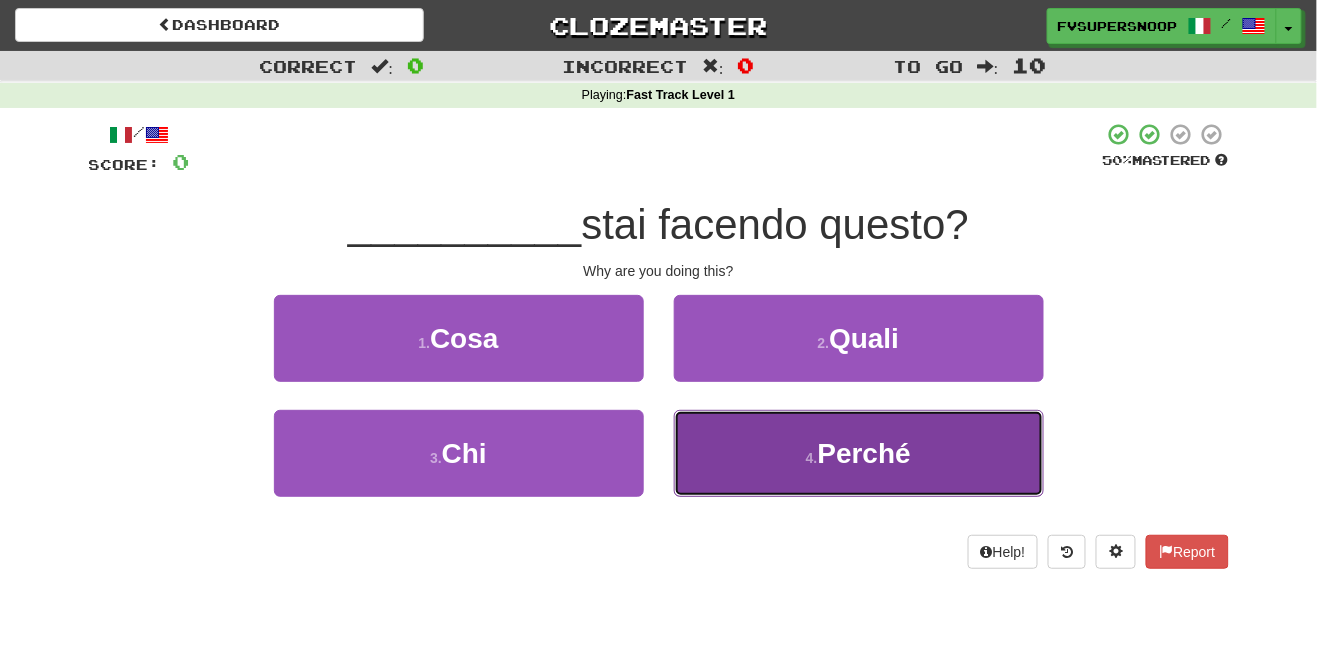 click on "Perché" at bounding box center (864, 453) 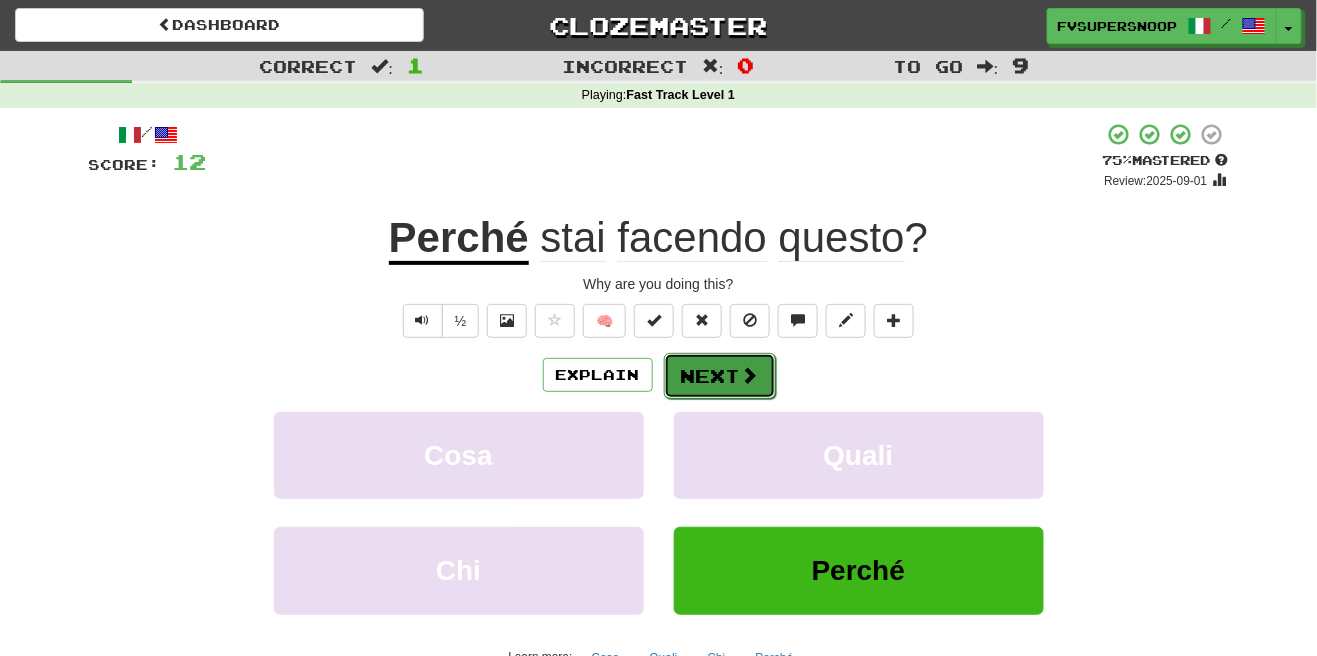 click on "Next" at bounding box center (720, 376) 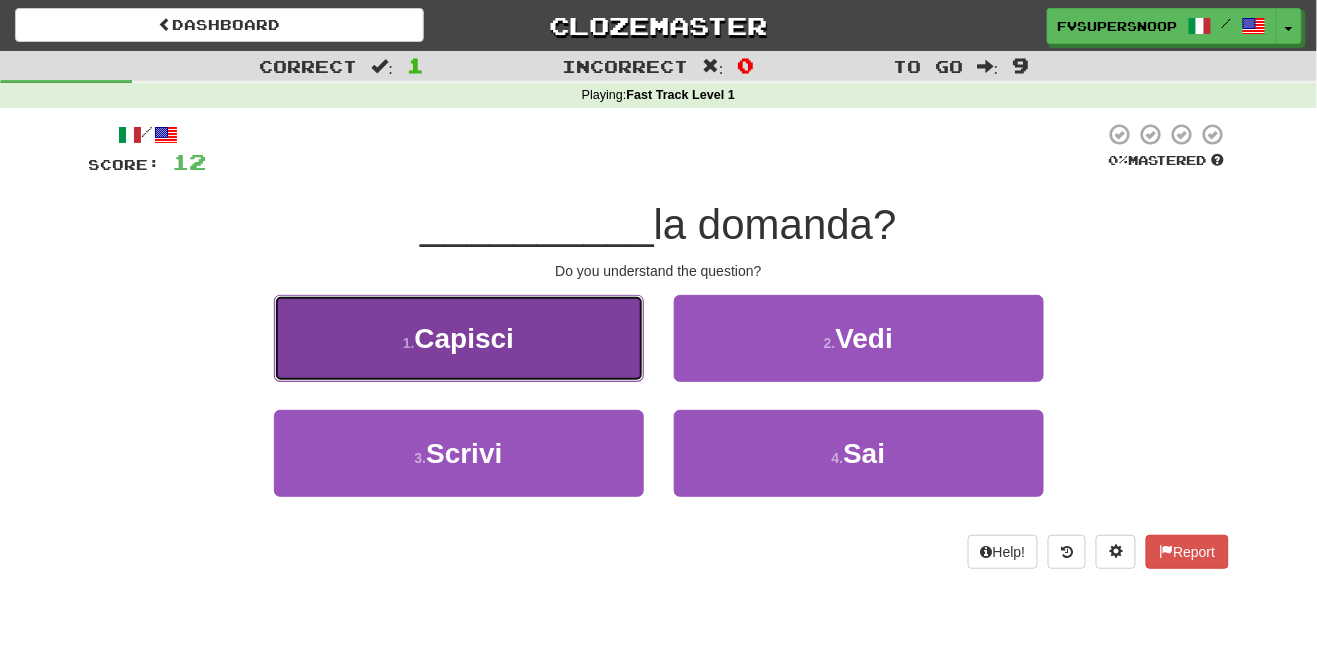 click on "1 .  Capisci" at bounding box center [459, 338] 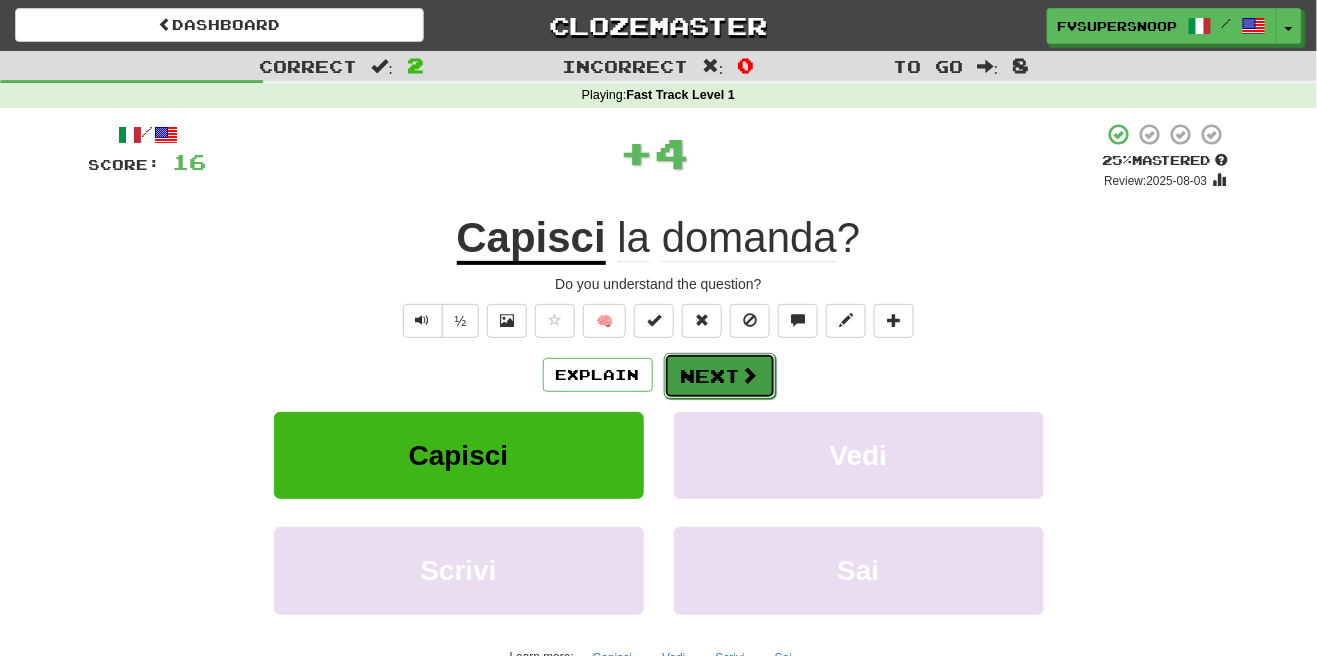 click on "Next" at bounding box center (720, 376) 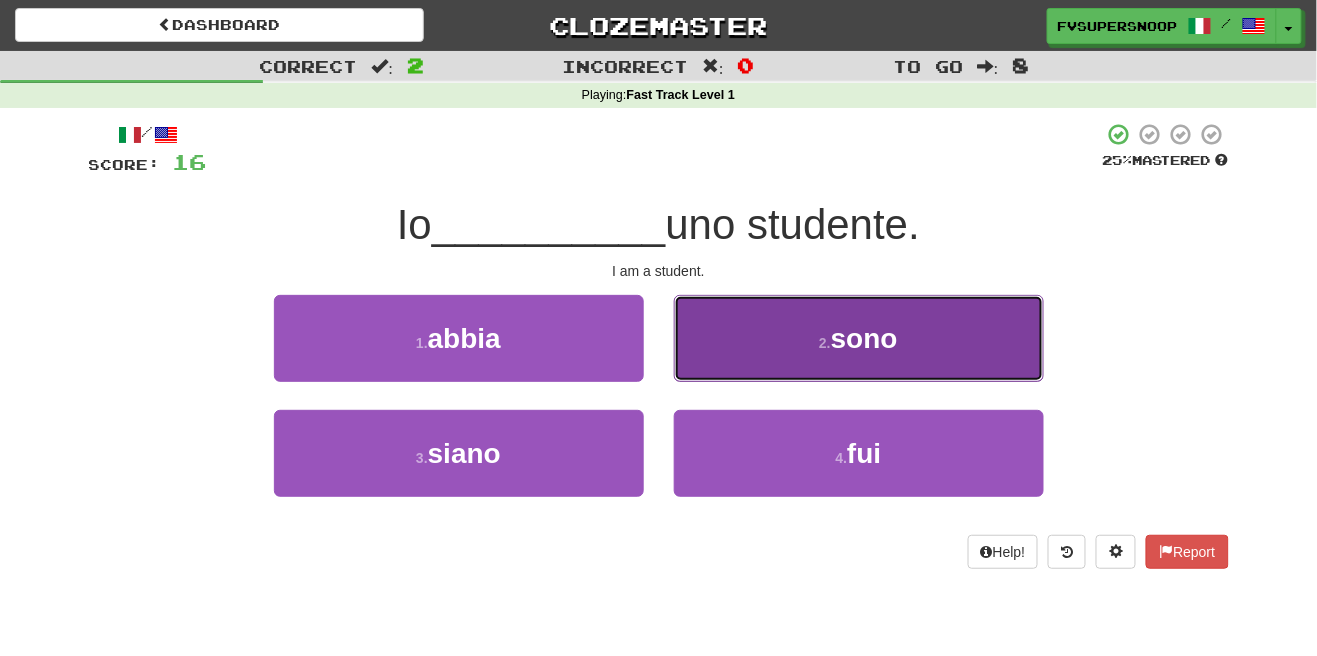 click on "sono" at bounding box center [864, 338] 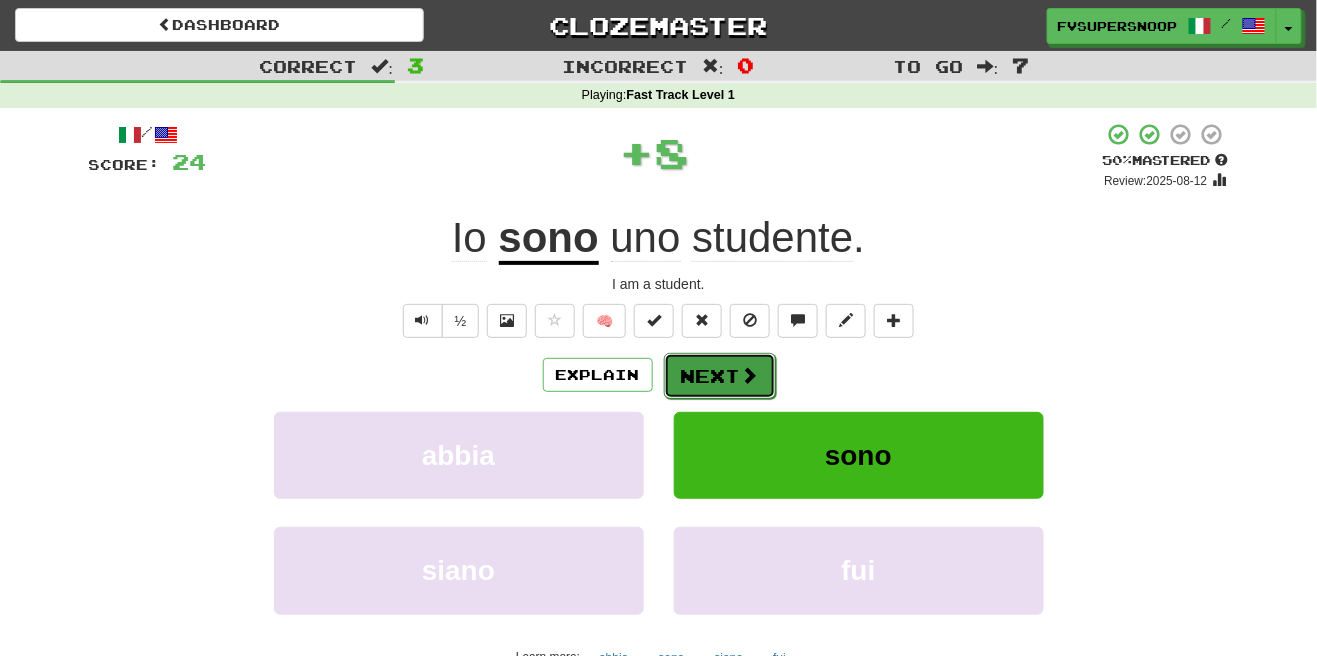 click at bounding box center (750, 375) 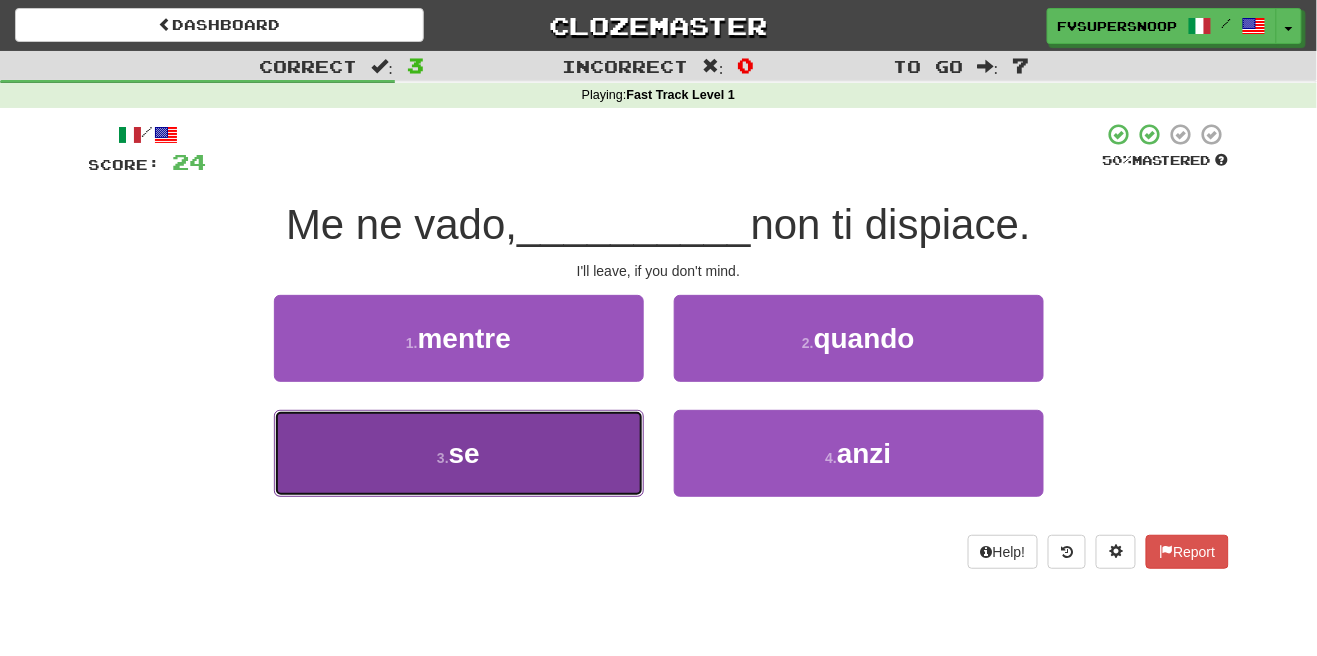 click on "3 .  se" at bounding box center [459, 453] 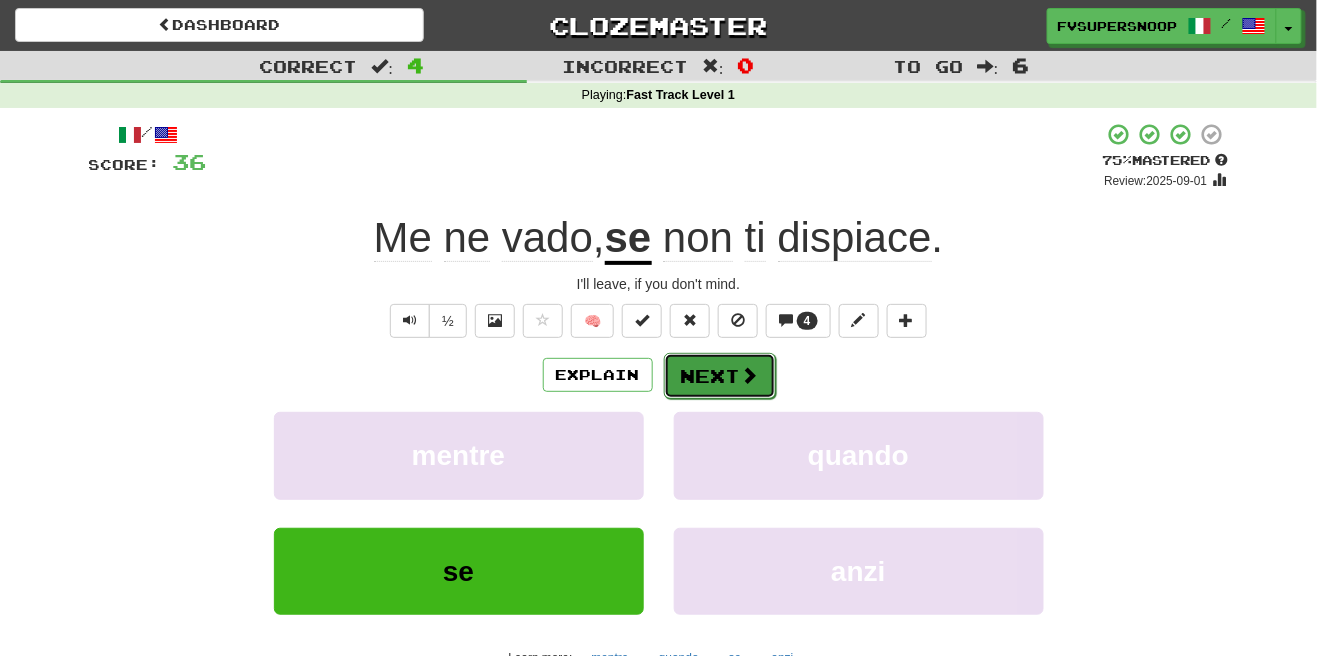 click on "Next" at bounding box center [720, 376] 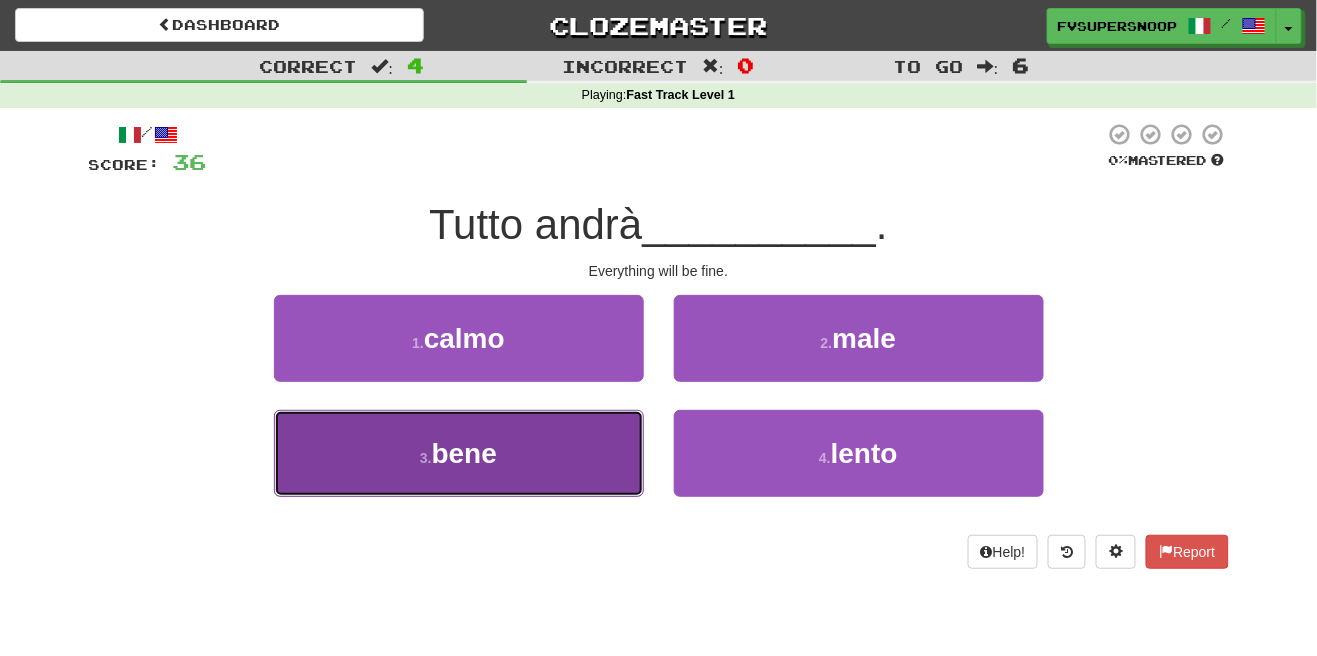 click on "3 .  bene" at bounding box center [459, 453] 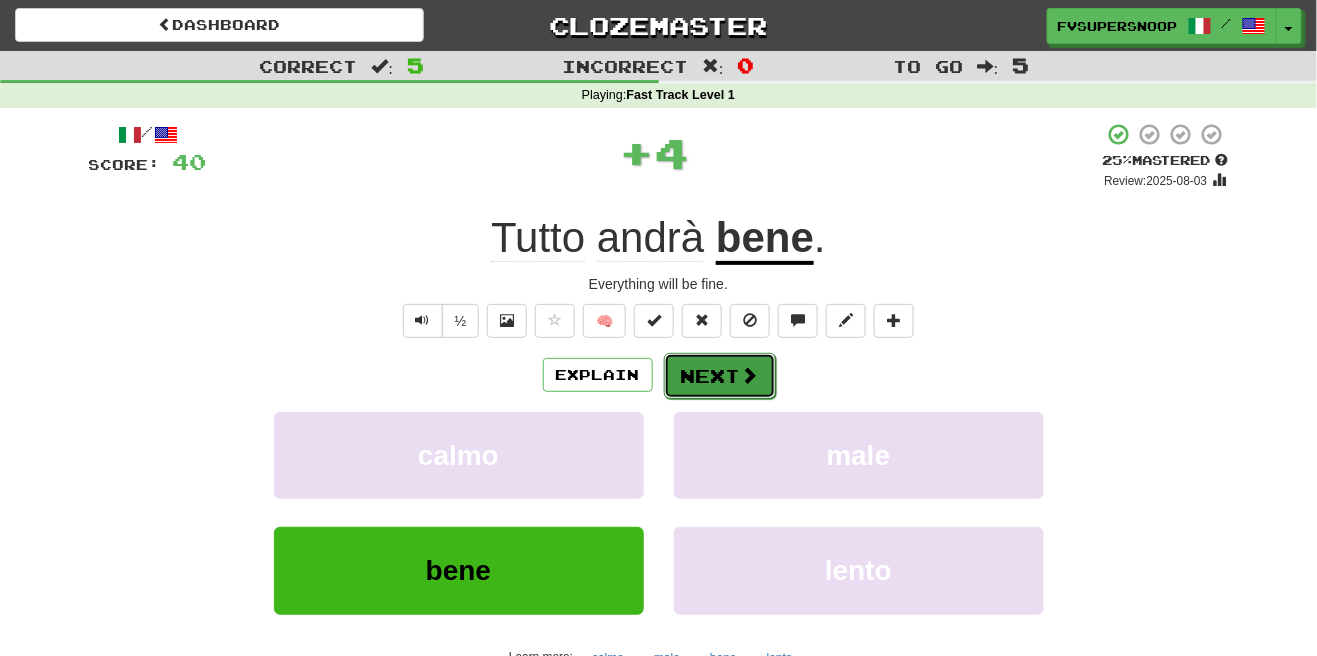 click on "Next" at bounding box center (720, 376) 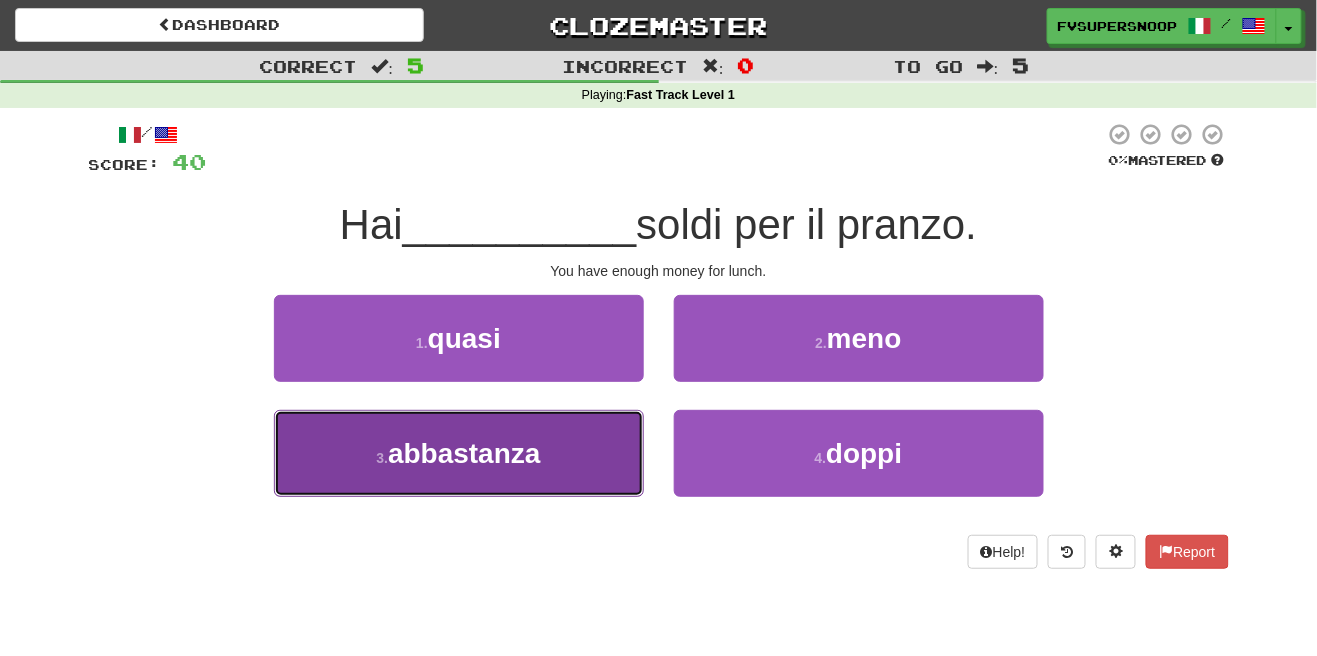 click on "abbastanza" at bounding box center [464, 453] 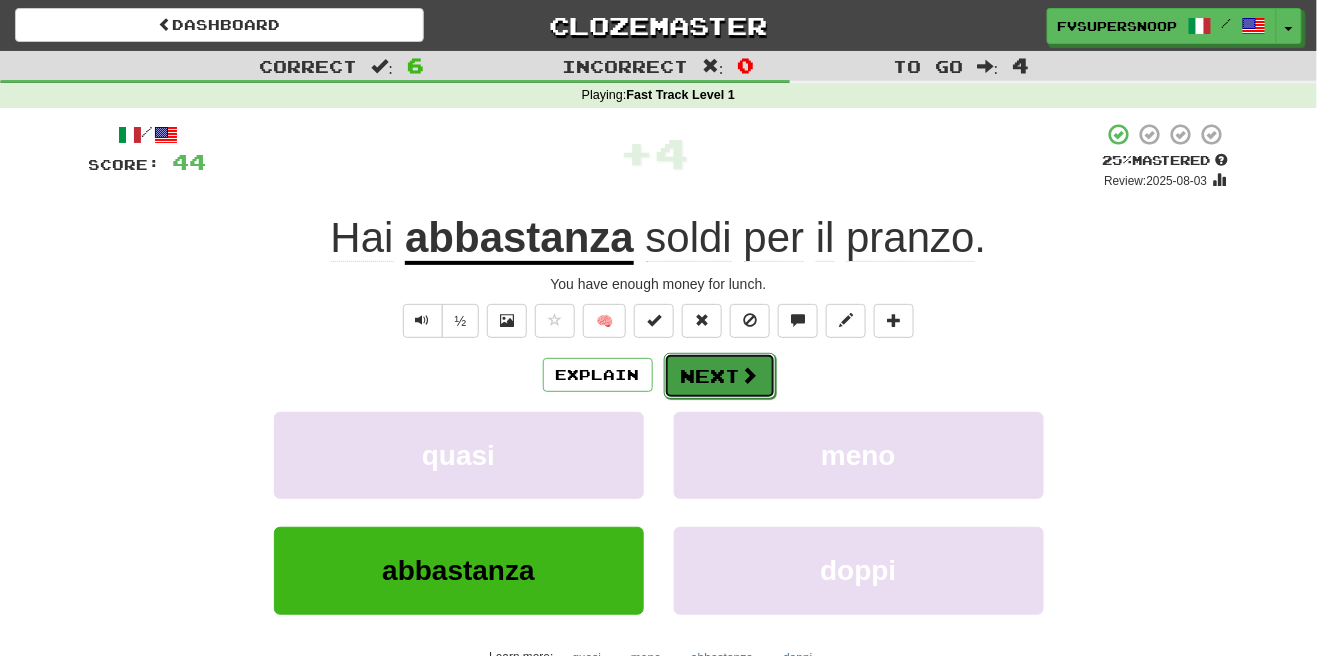click on "Next" at bounding box center (720, 376) 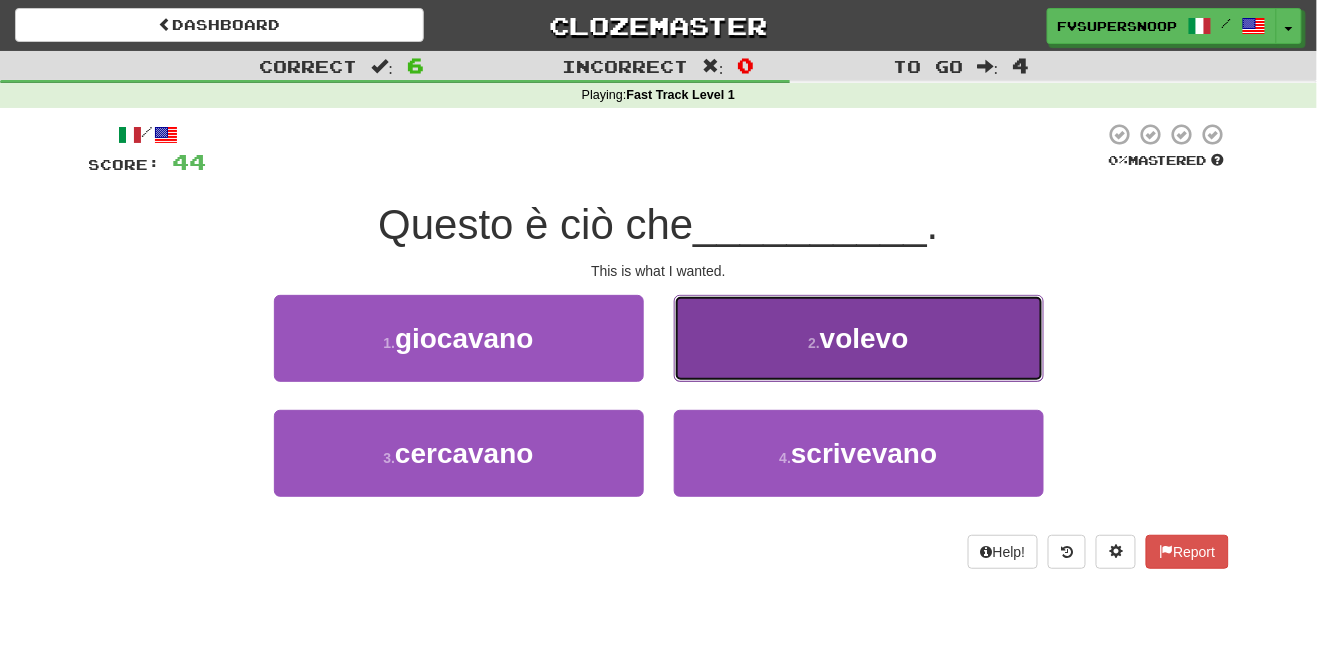 click on "volevo" at bounding box center [864, 338] 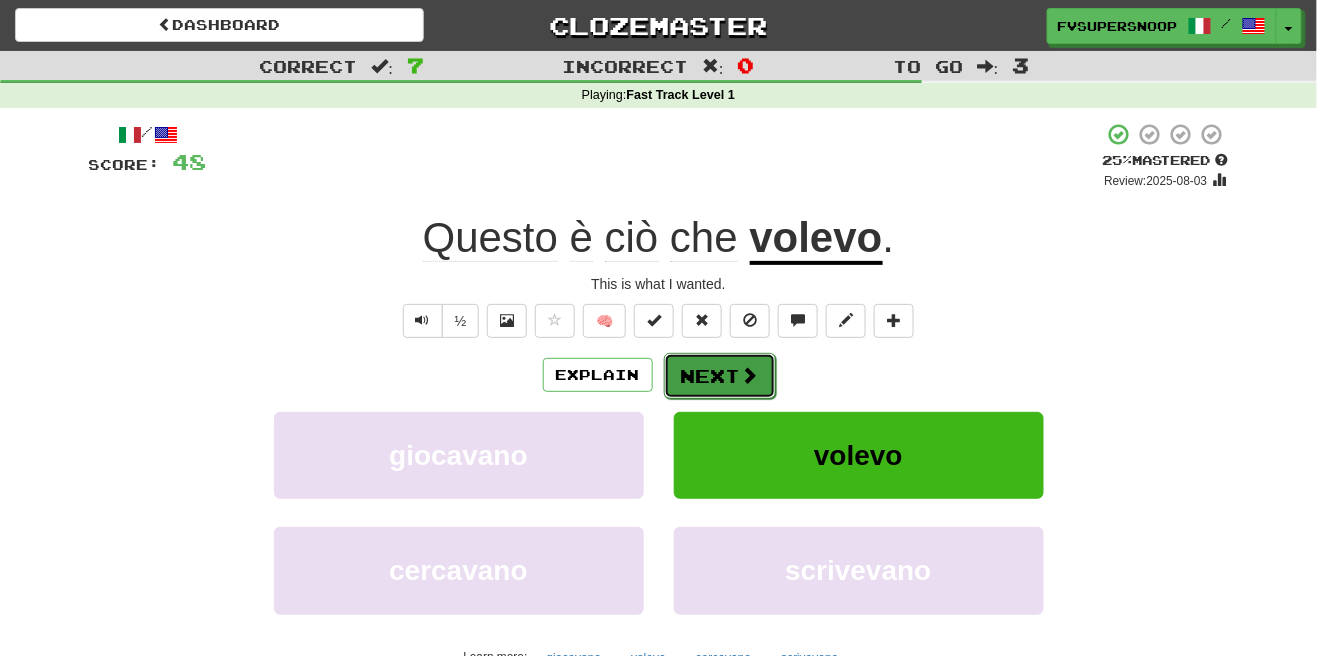 click at bounding box center [750, 375] 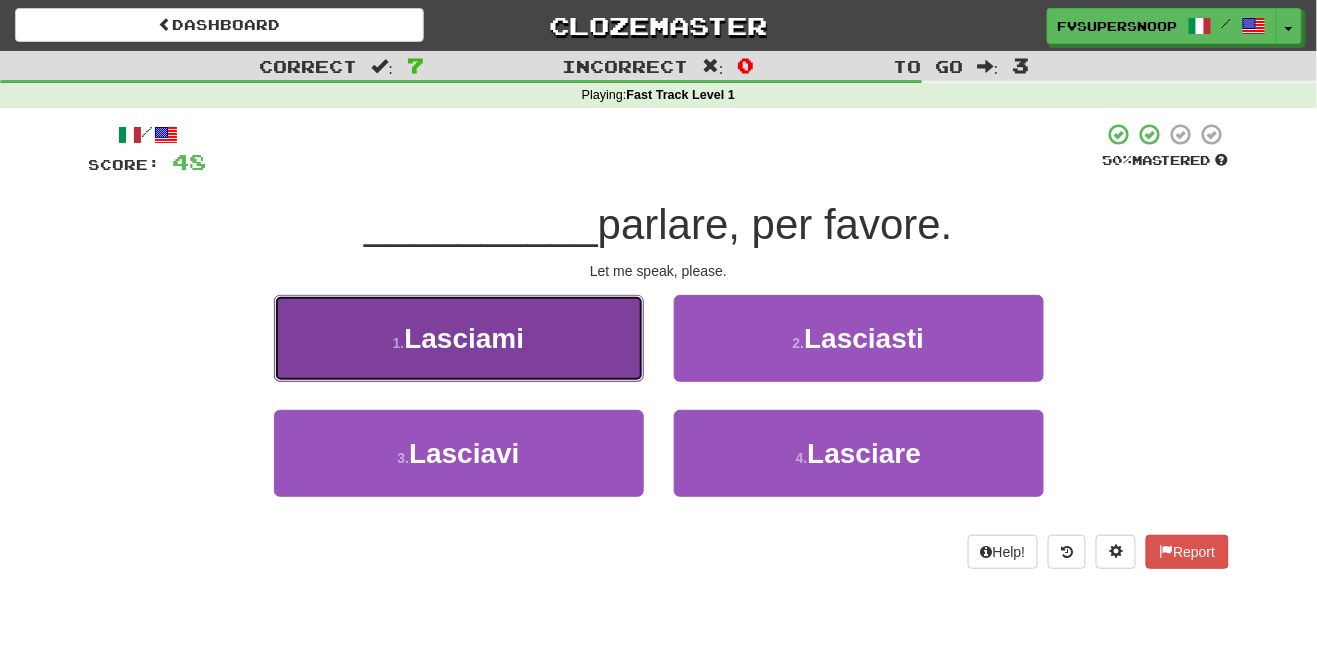 click on "1 .  Lasciami" at bounding box center (459, 338) 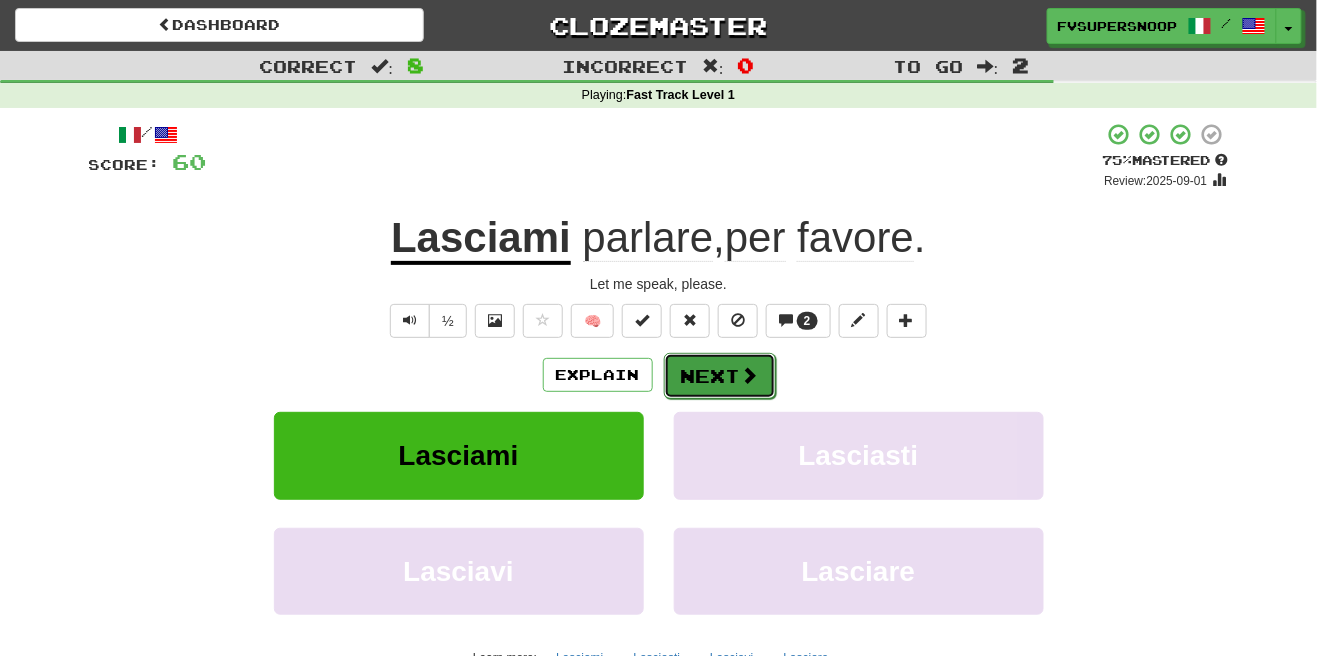 click on "Next" at bounding box center (720, 376) 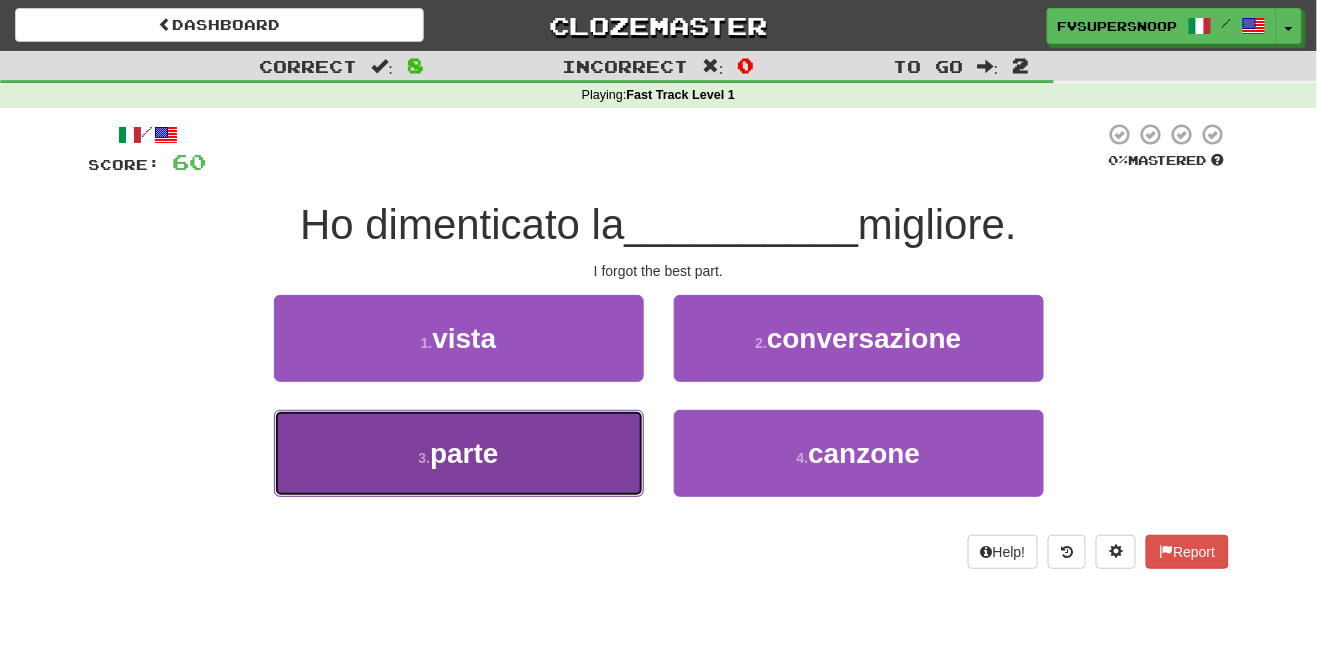click on "3 .  parte" at bounding box center [459, 453] 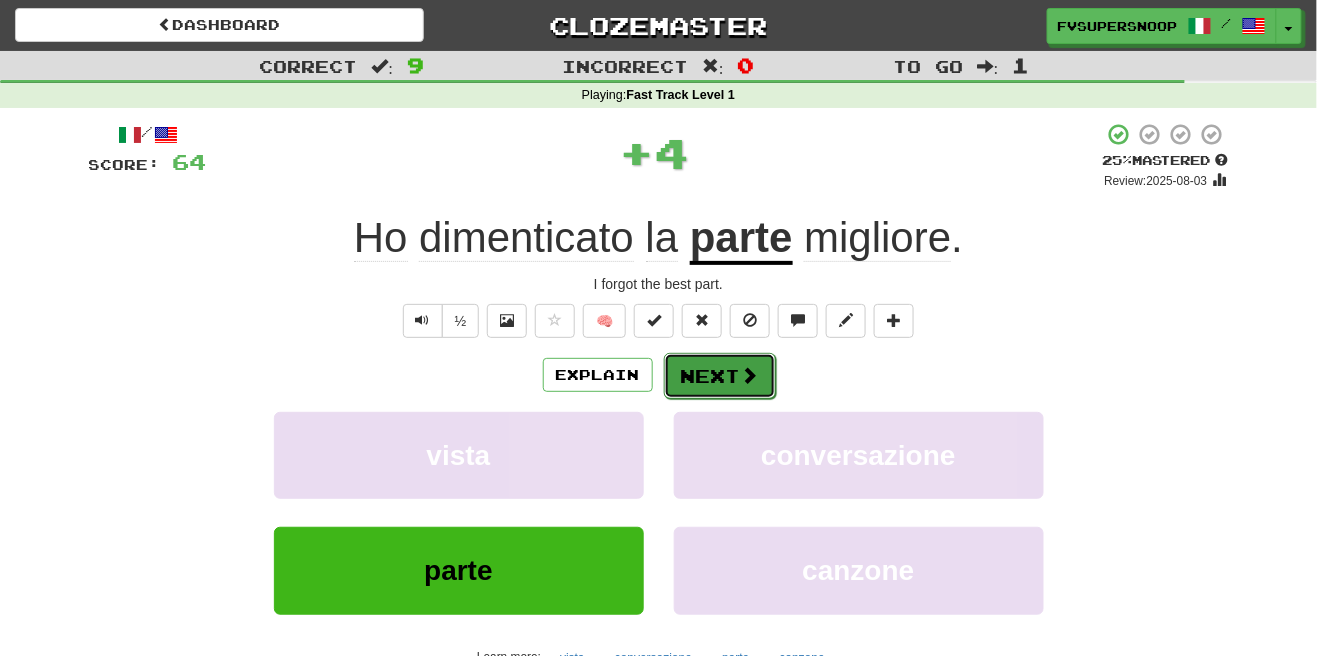click at bounding box center [750, 375] 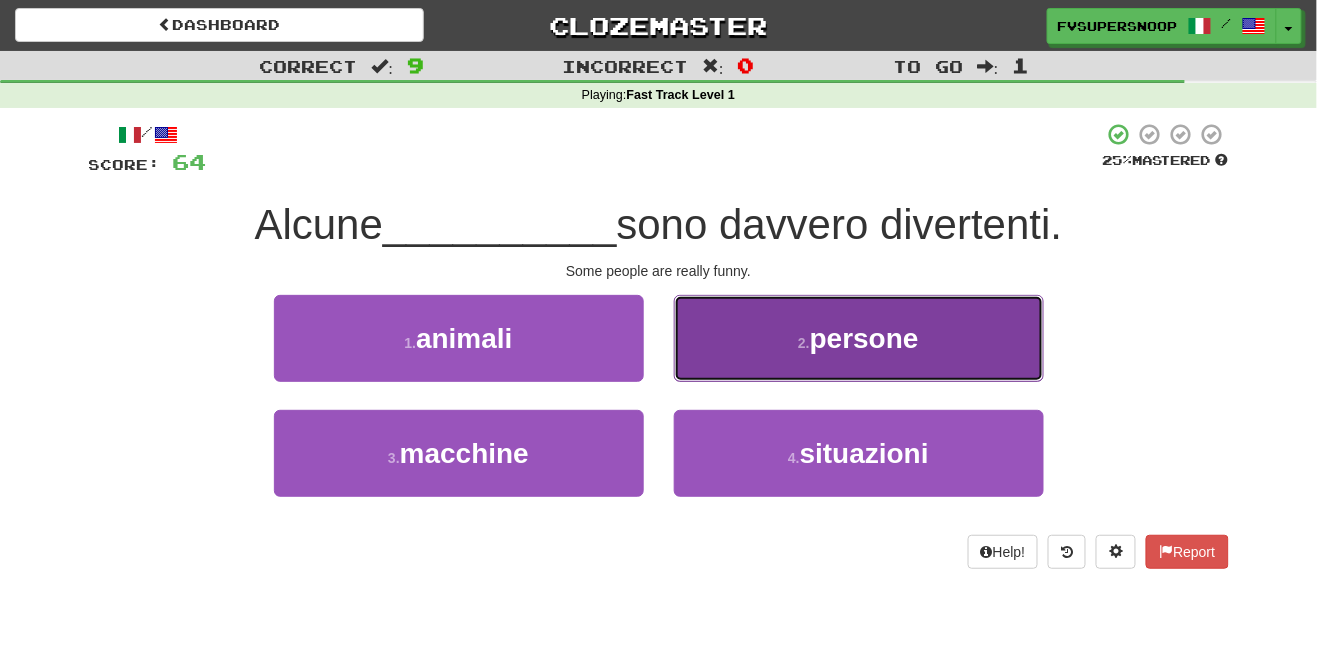 click on "persone" at bounding box center [864, 338] 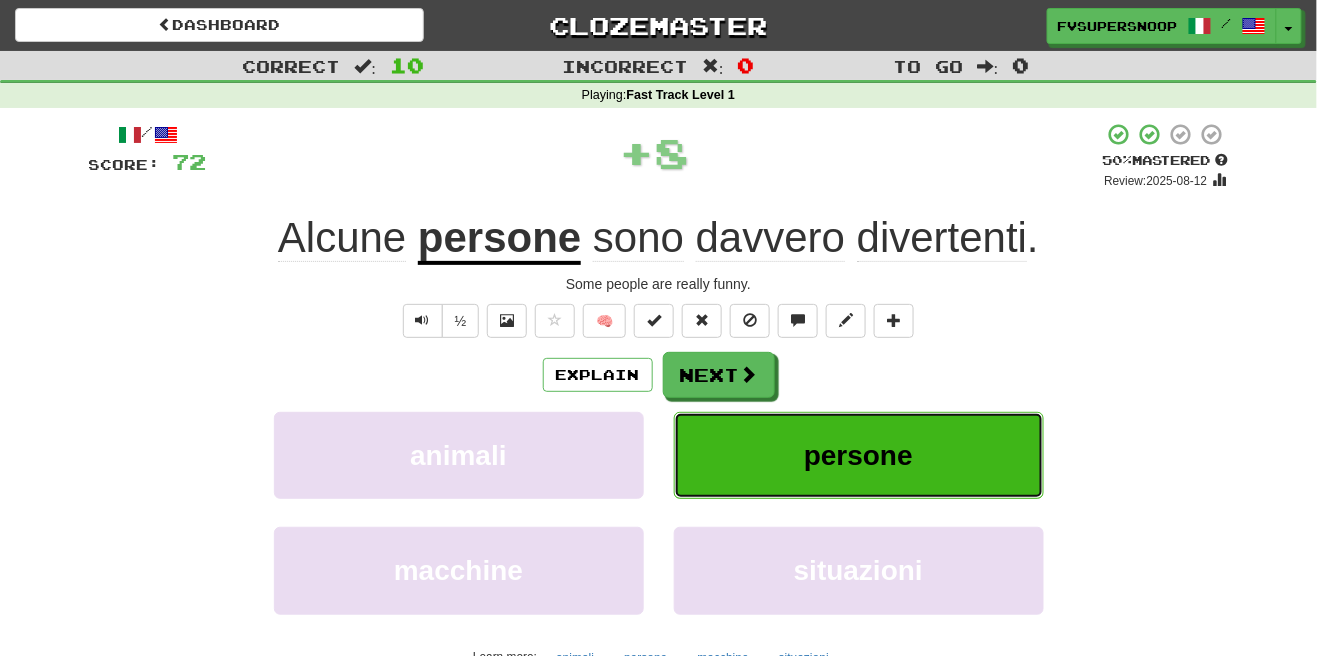 click on "persone" at bounding box center (858, 455) 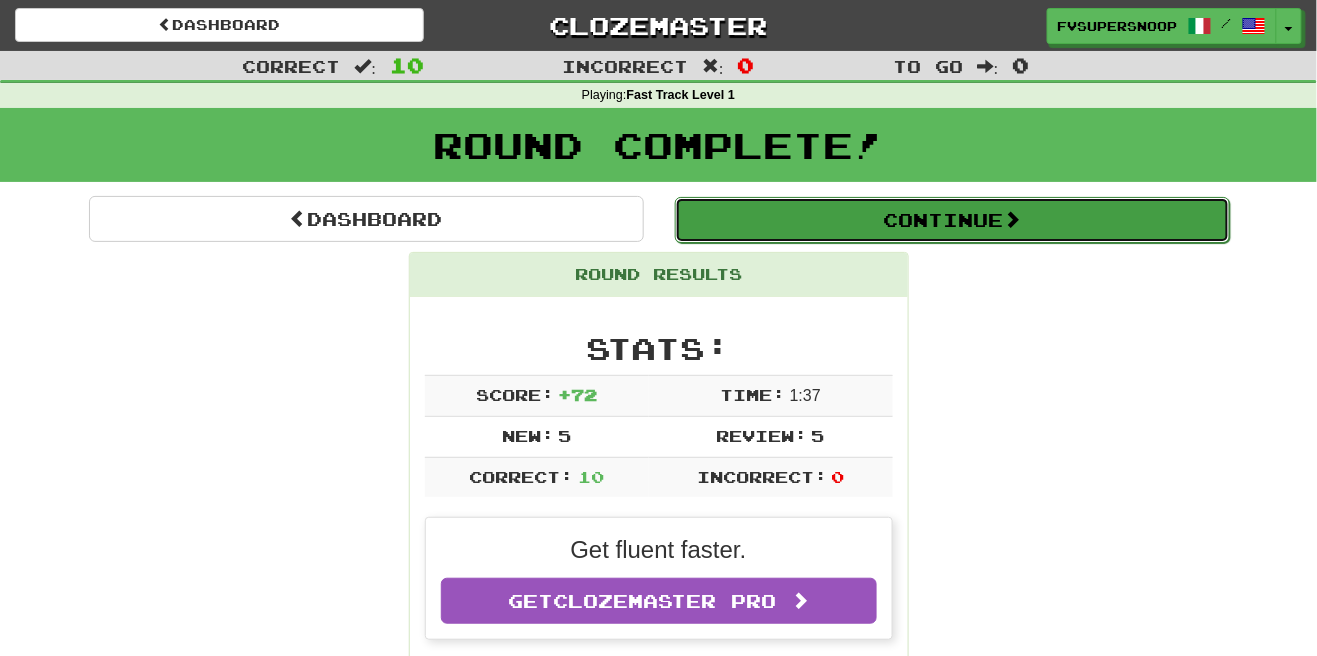 click on "Continue" at bounding box center (952, 220) 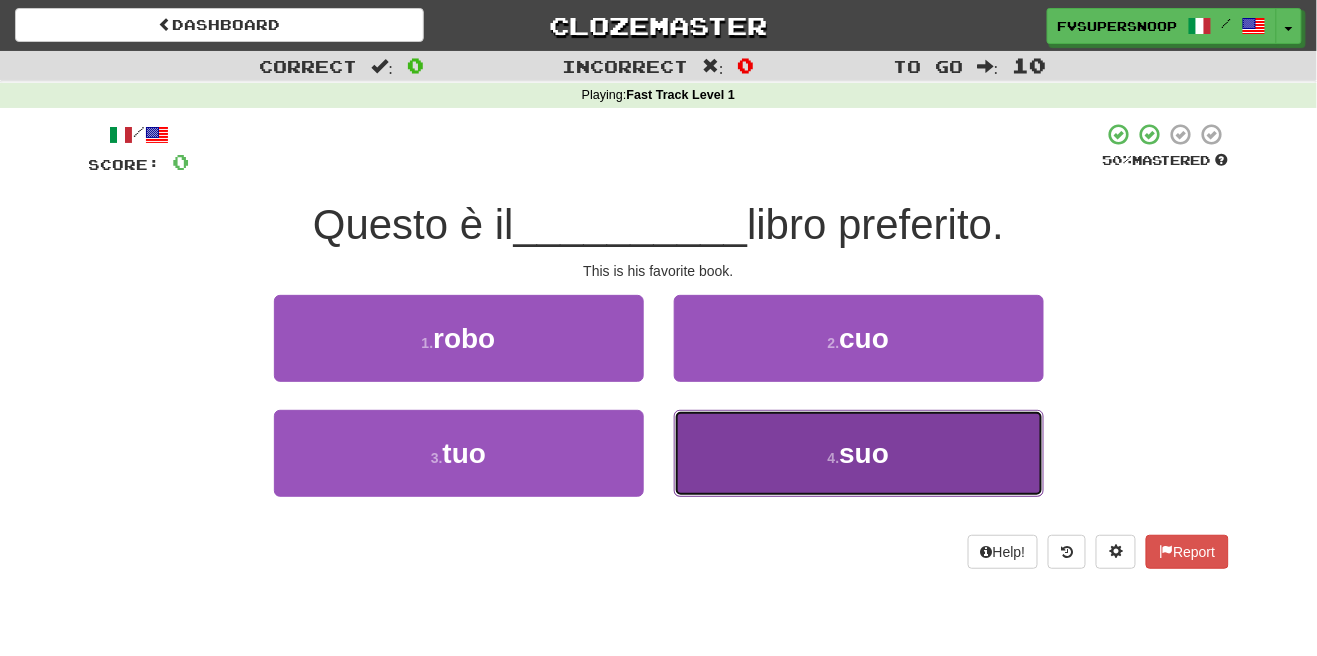 click on "suo" at bounding box center (864, 453) 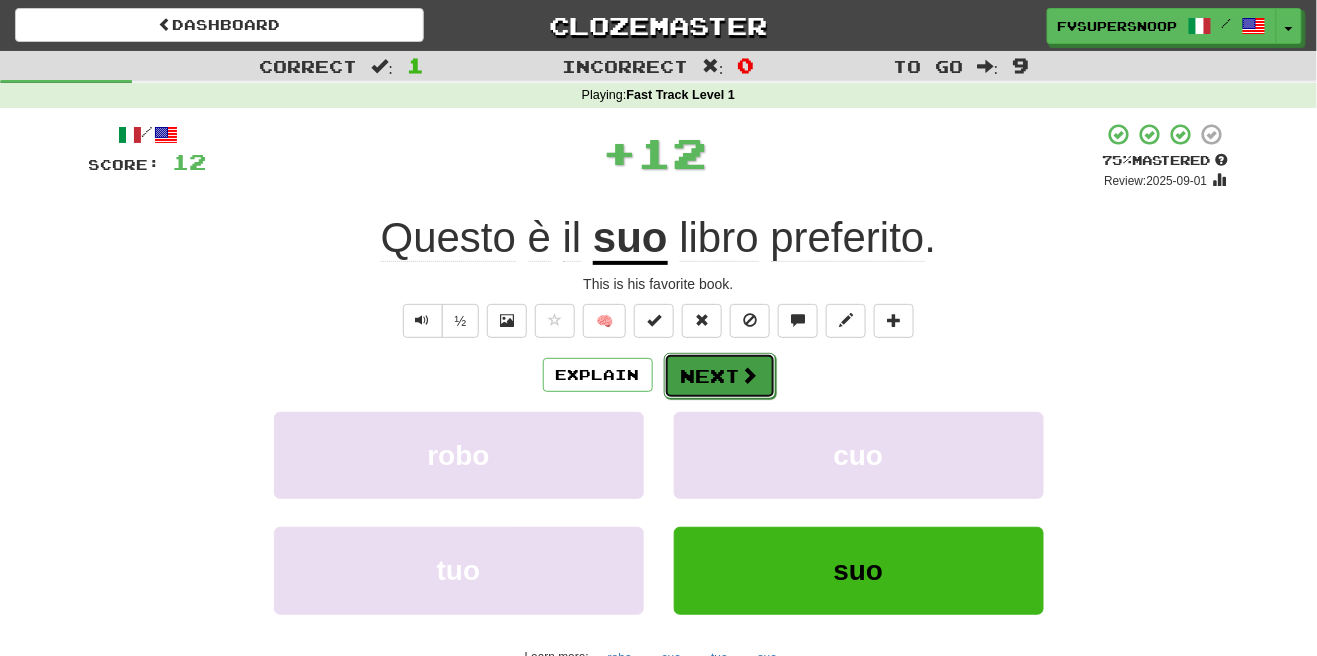 click at bounding box center [750, 375] 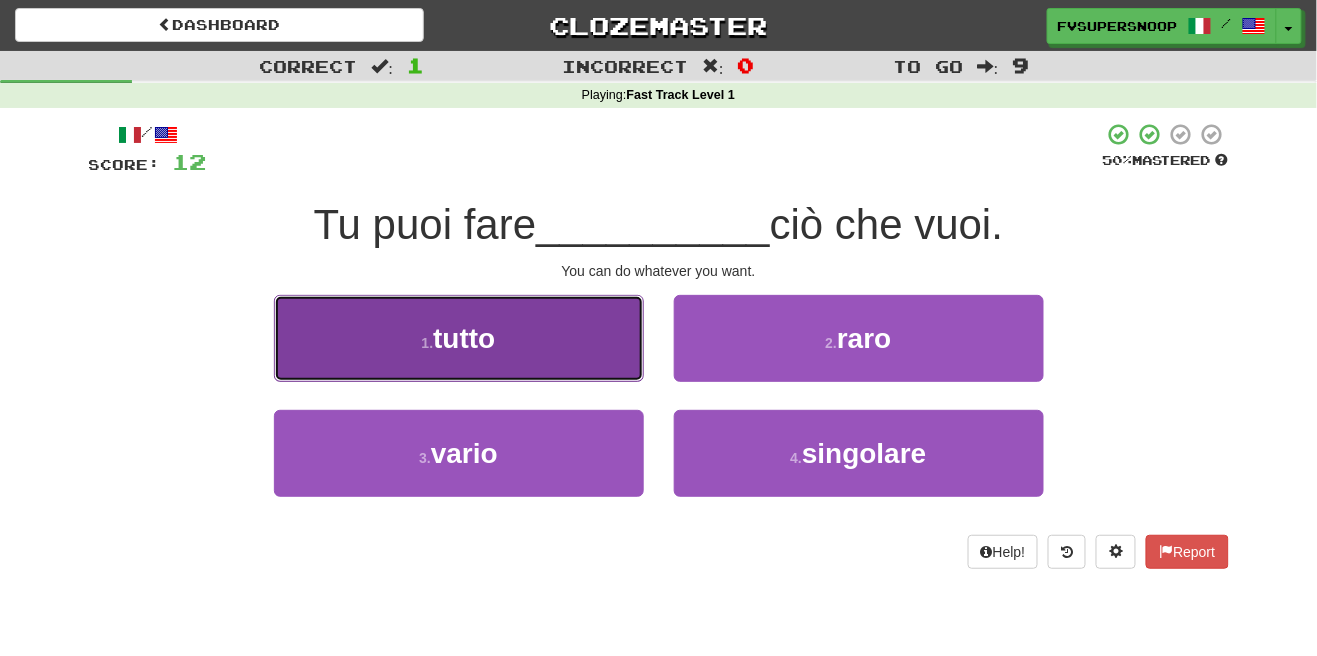 click on "1 .  tutto" at bounding box center [459, 338] 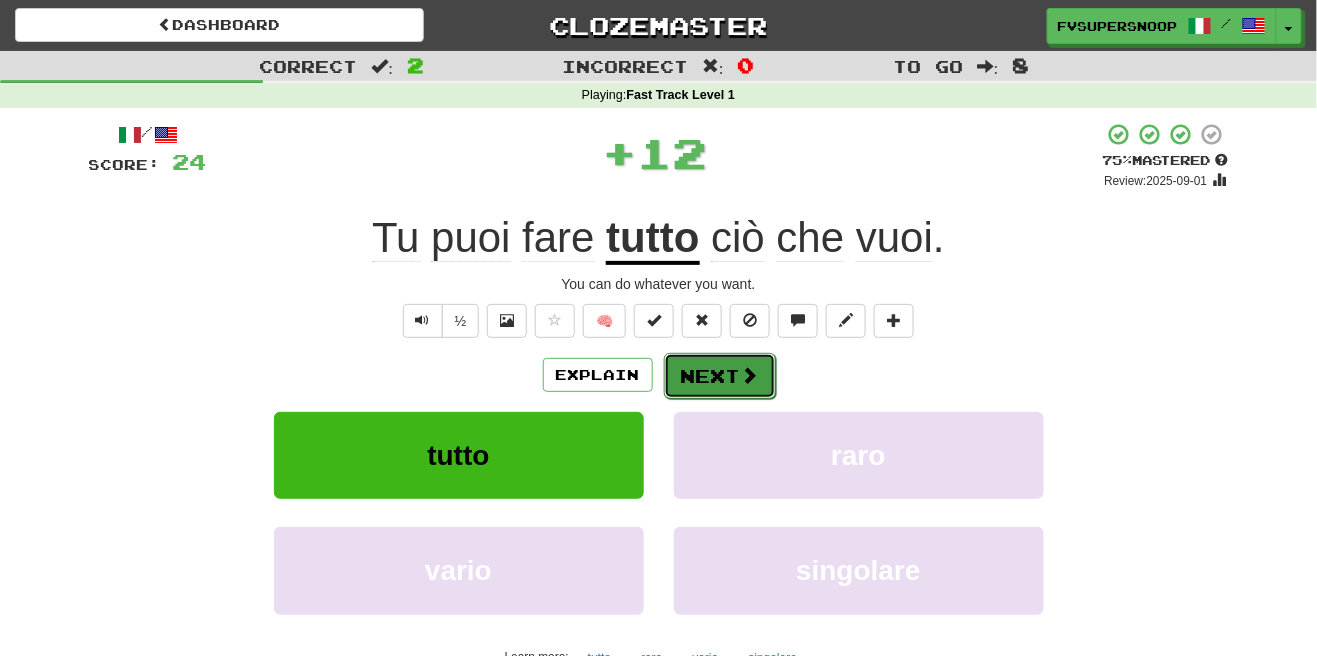 click on "Next" at bounding box center [720, 376] 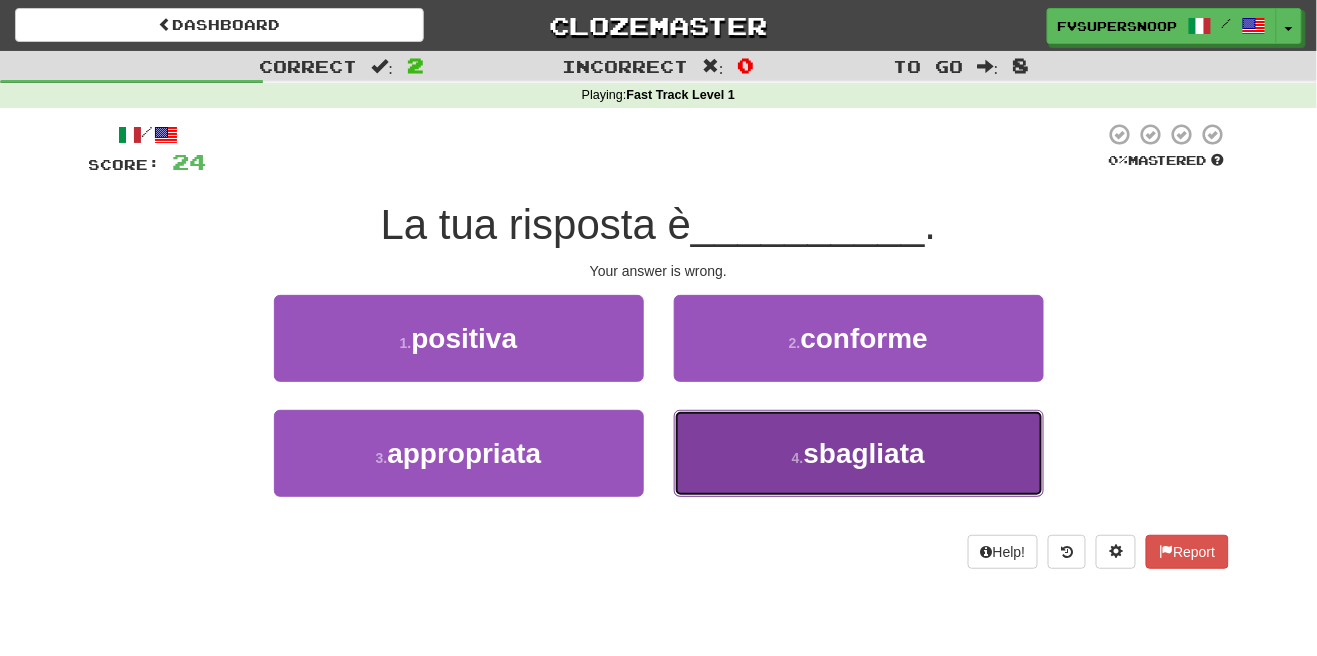 click on "sbagliata" at bounding box center (864, 453) 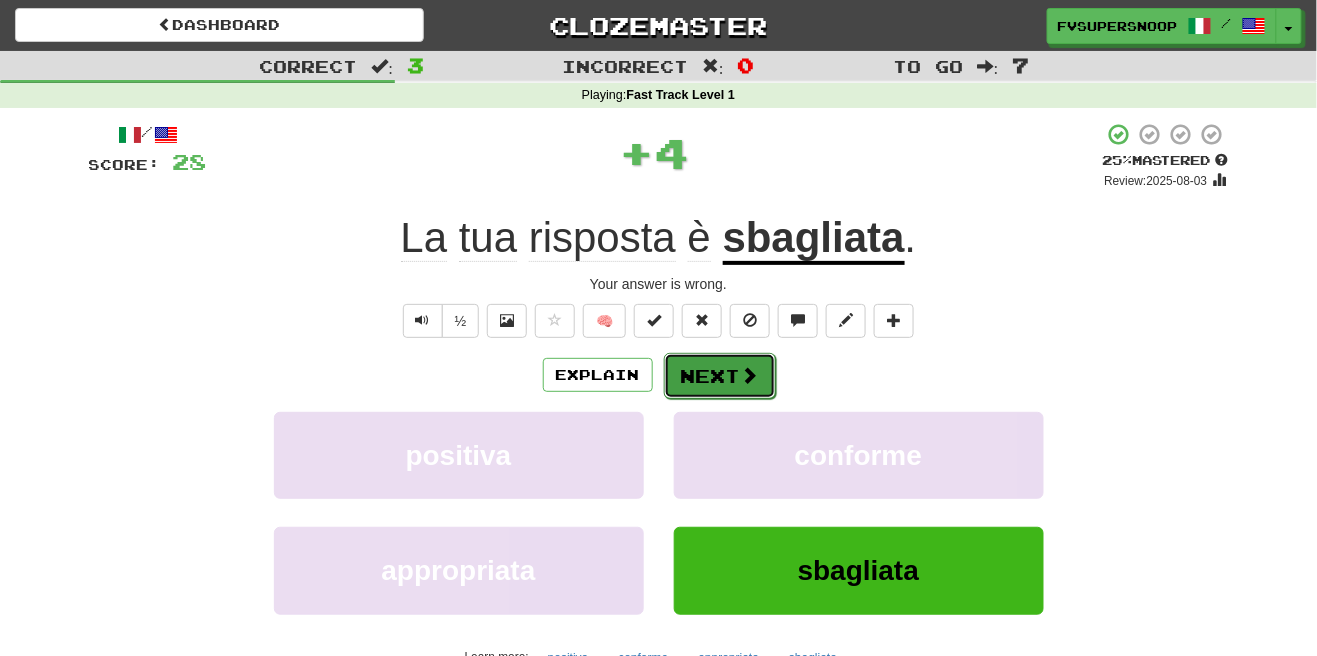 click at bounding box center (750, 375) 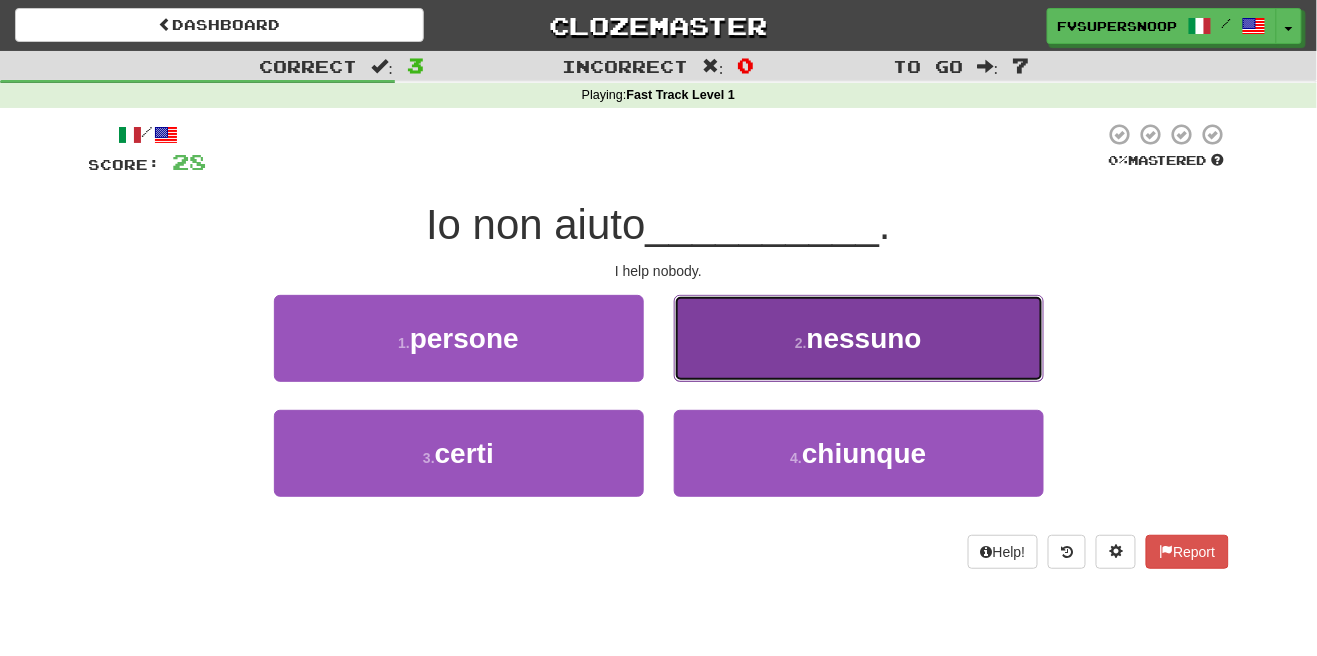 click on "nessuno" at bounding box center (864, 338) 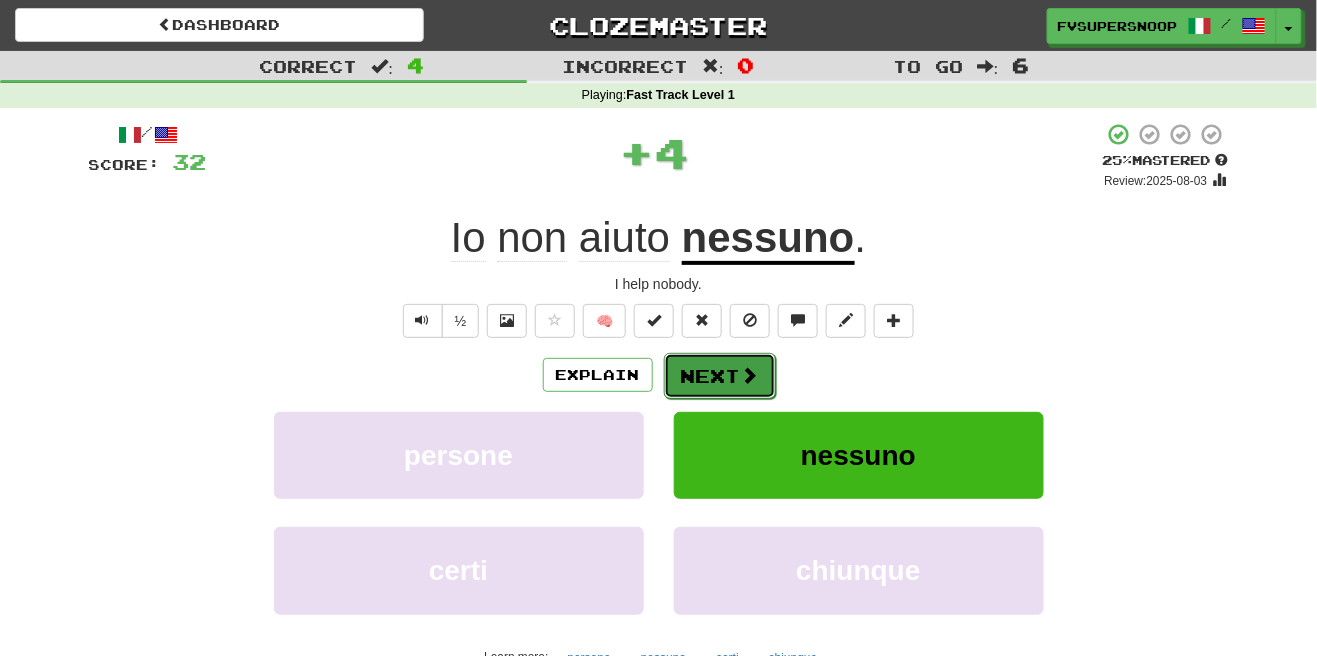 click at bounding box center [750, 375] 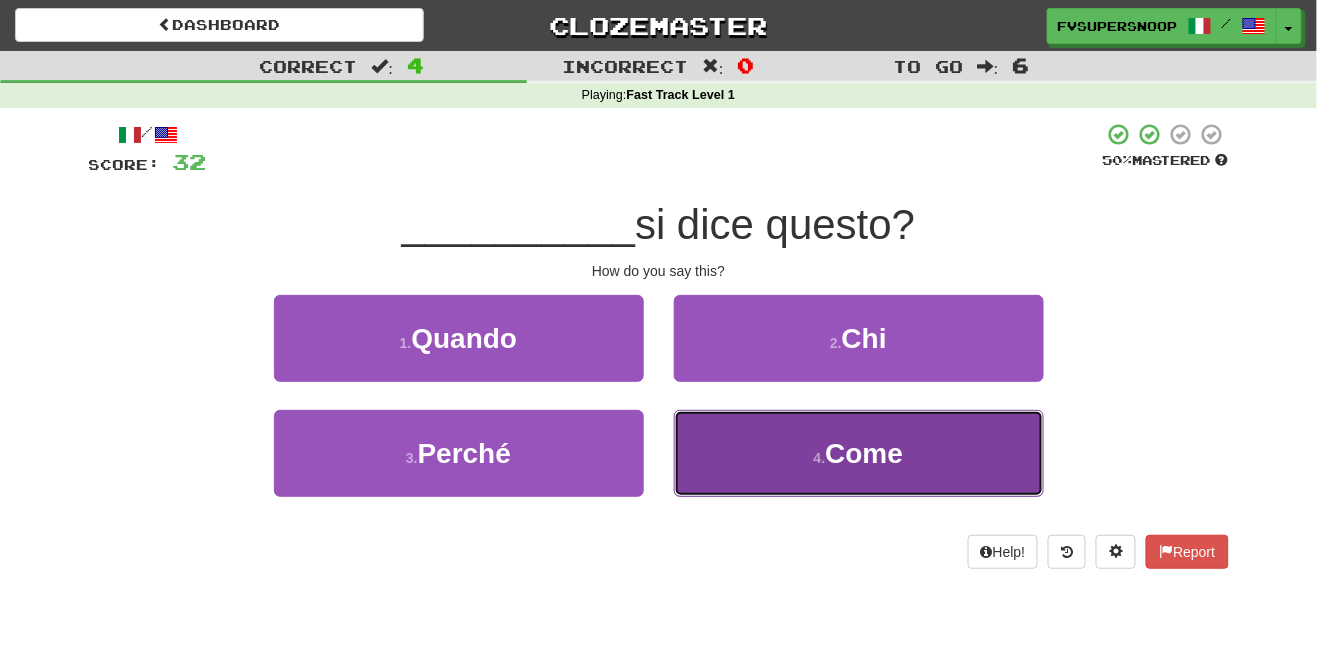 click on "4 .  Come" at bounding box center (859, 453) 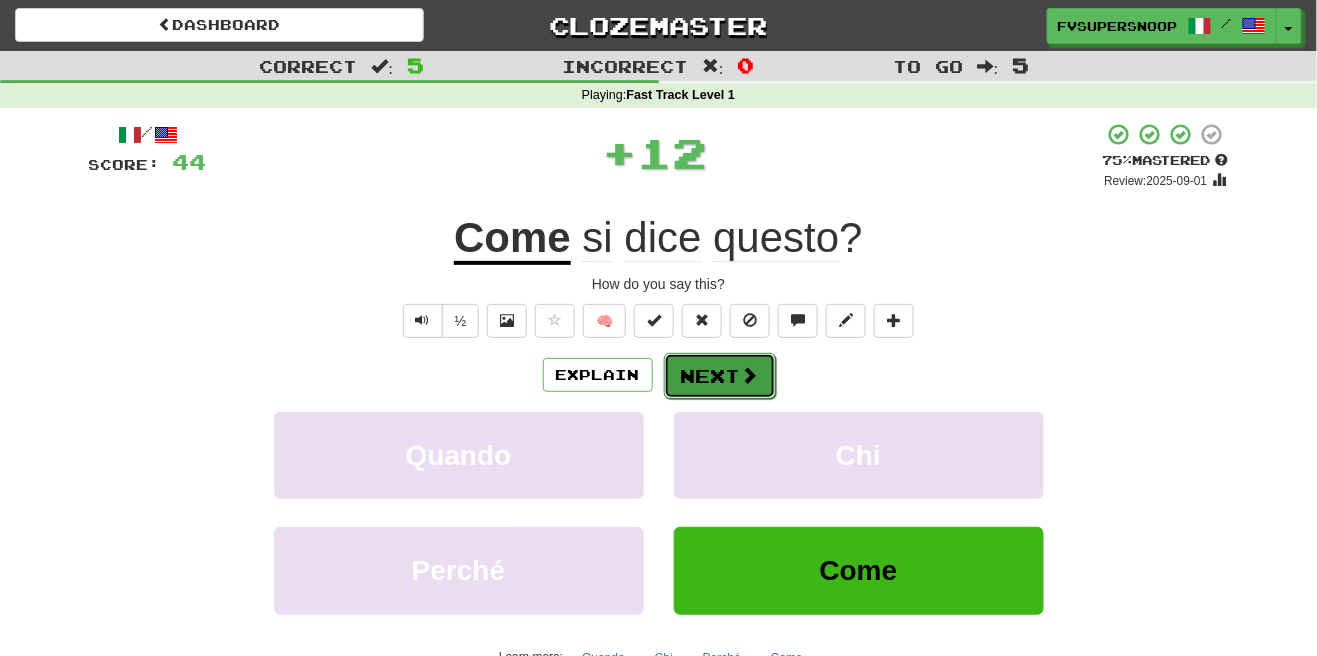 click on "Next" at bounding box center (720, 376) 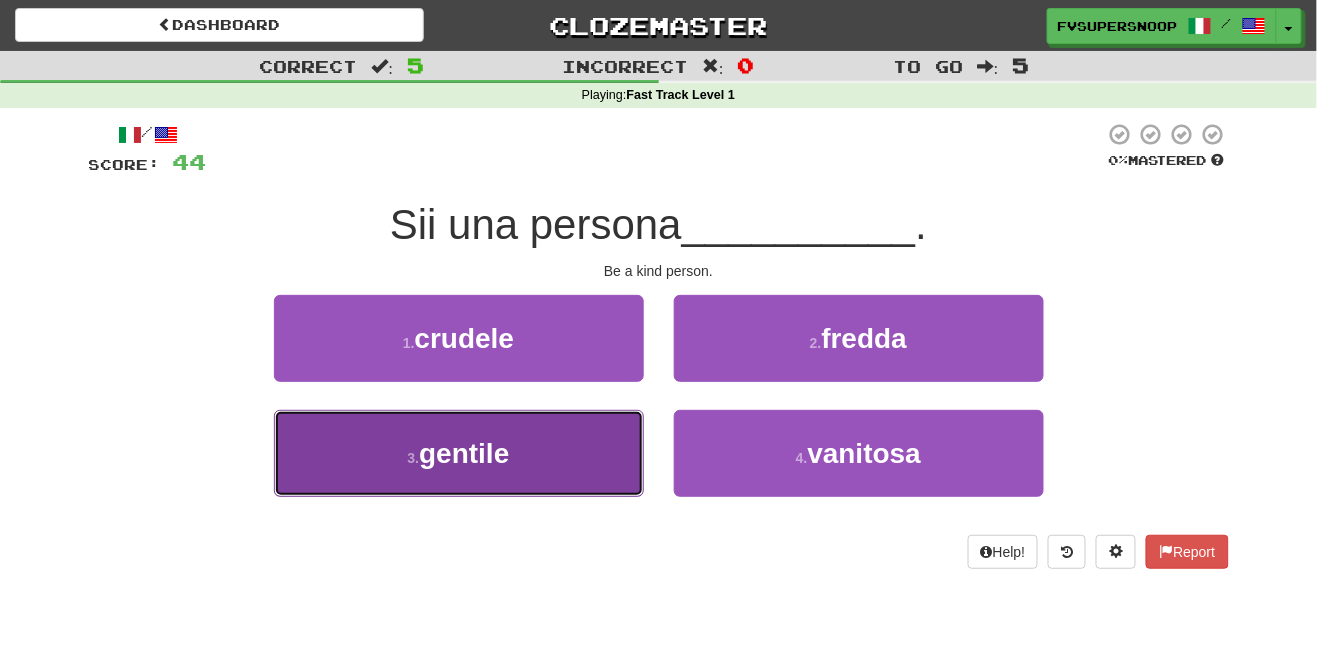 click on "3 .  gentile" at bounding box center (459, 453) 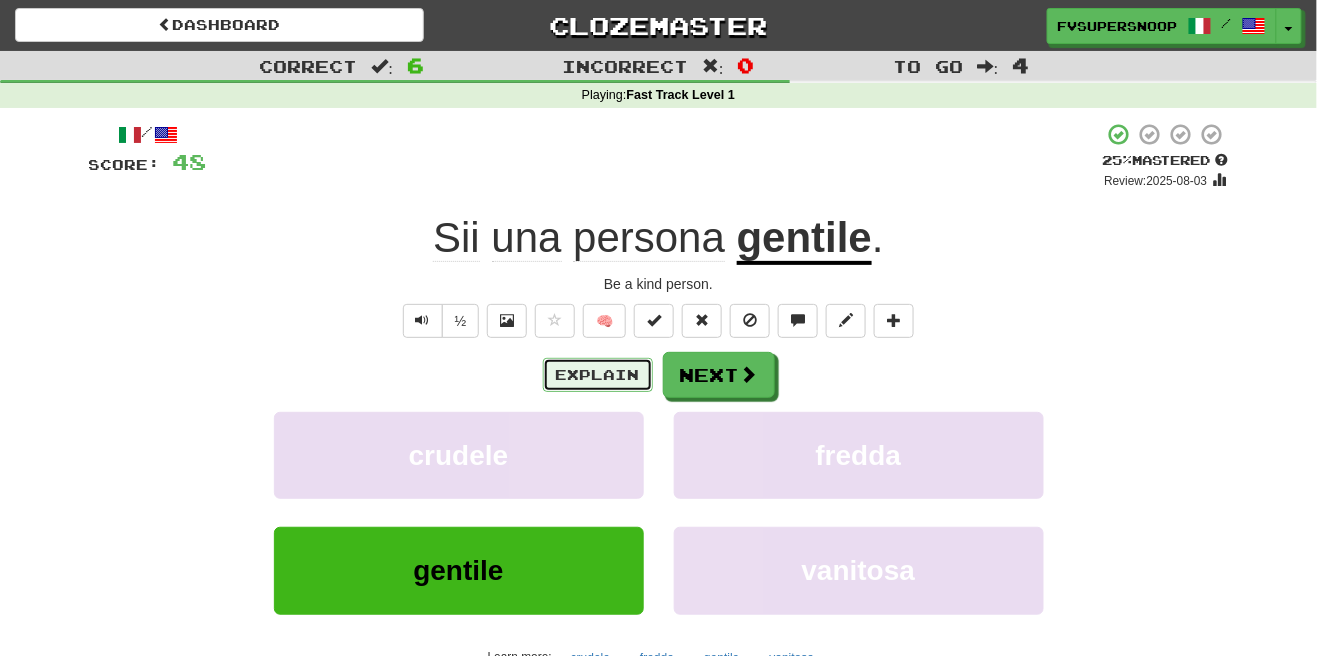 click on "Explain" at bounding box center (598, 375) 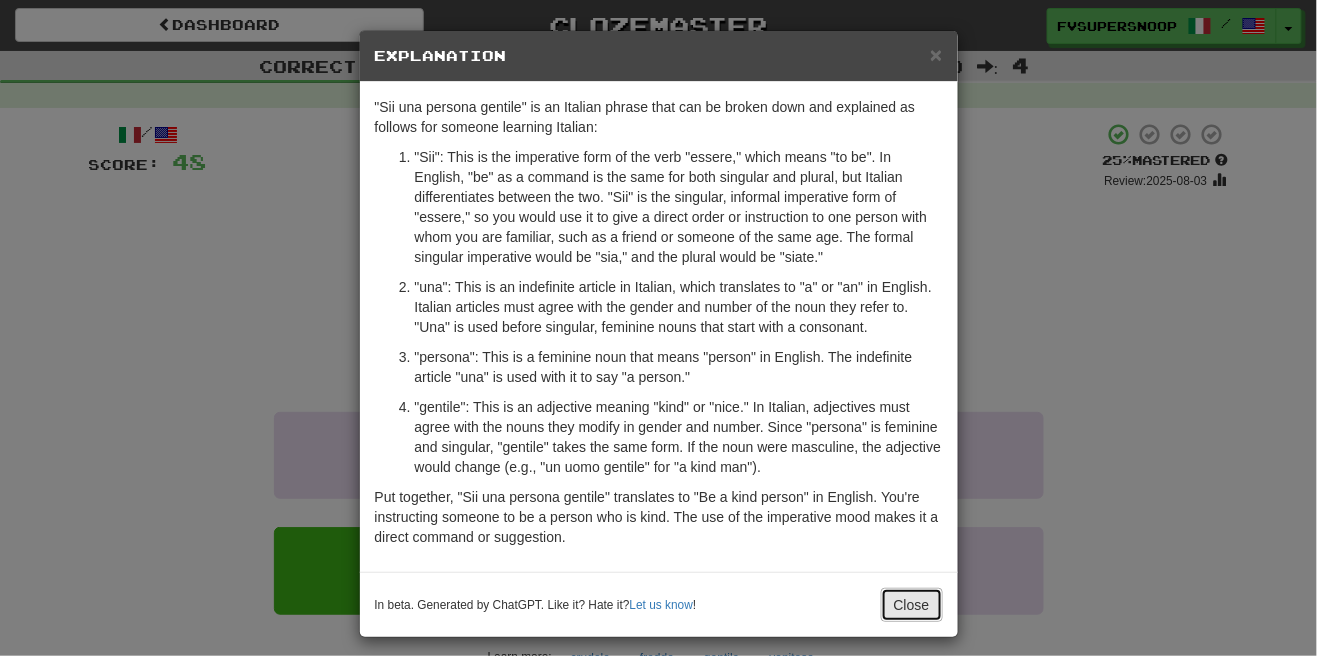 click on "Close" at bounding box center (912, 605) 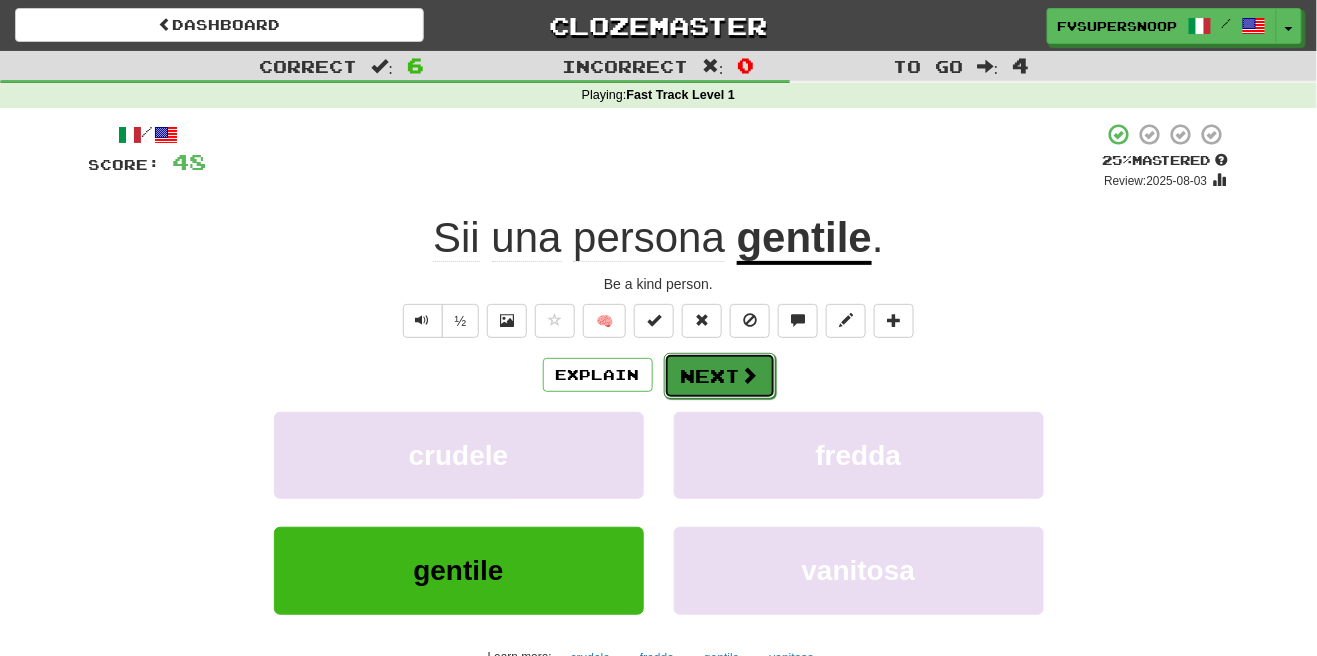 click on "Next" at bounding box center (720, 376) 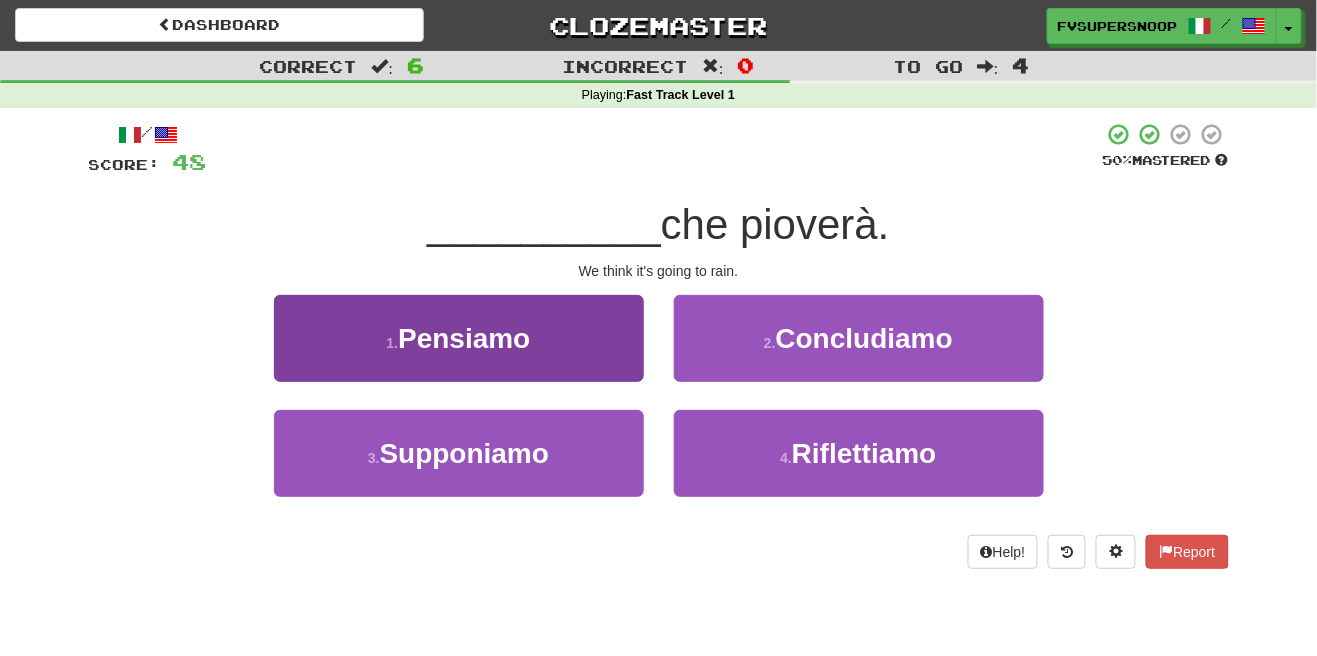 click on "1 .  Pensiamo" at bounding box center [459, 338] 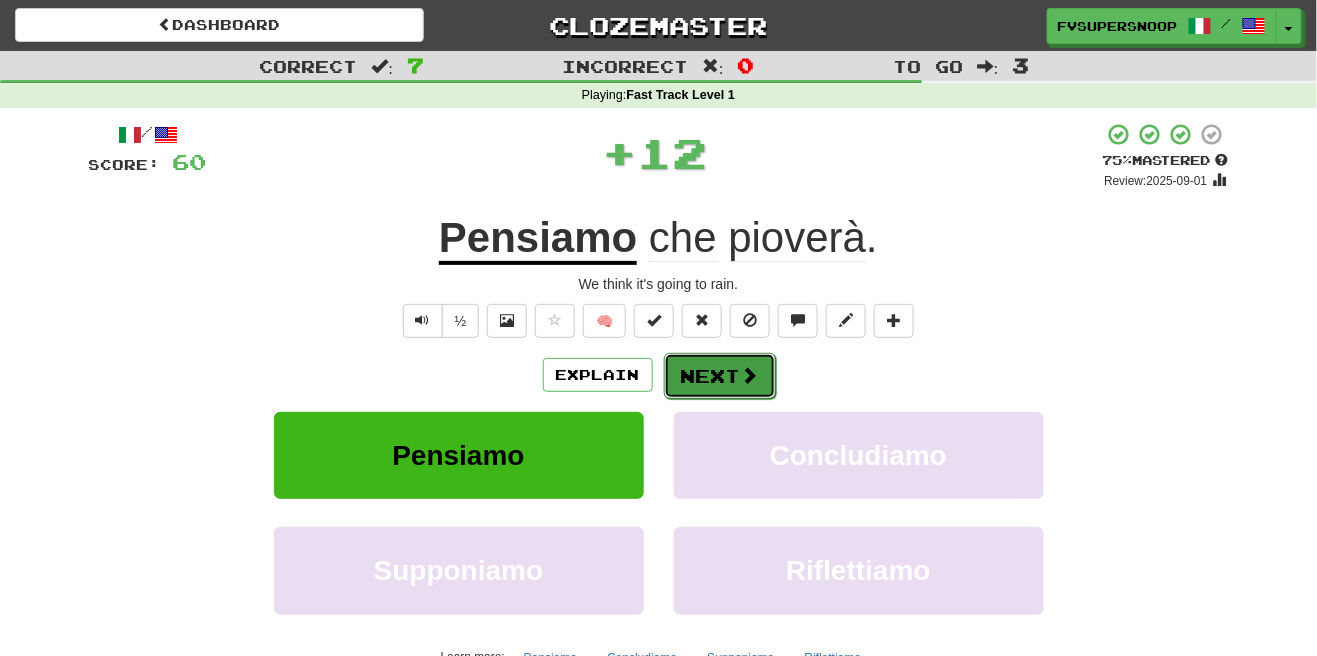 click at bounding box center [750, 375] 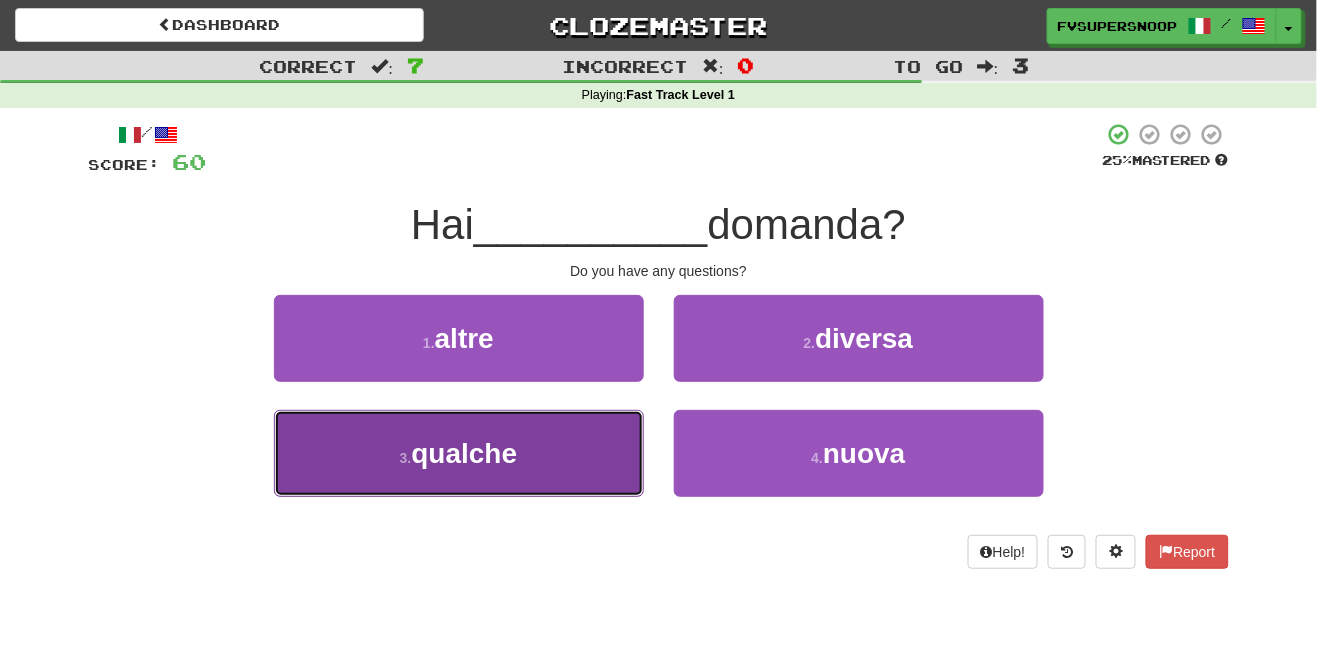 click on "3 .  qualche" at bounding box center (459, 453) 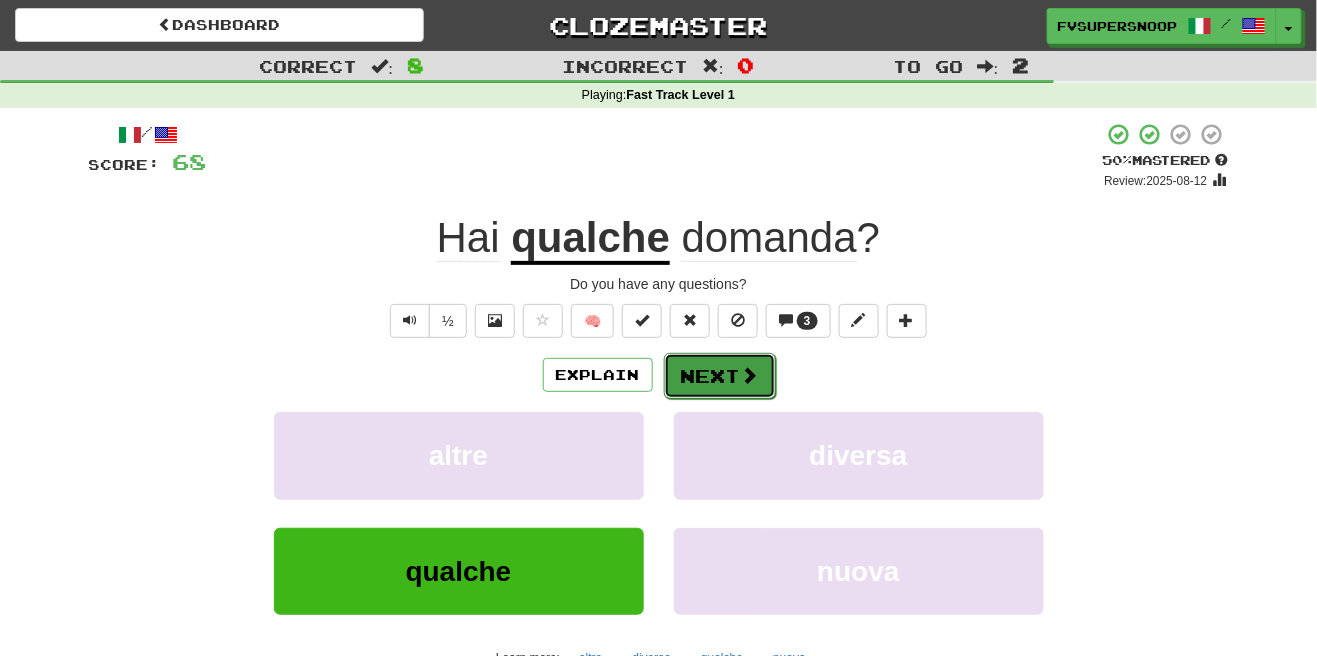click on "Next" at bounding box center [720, 376] 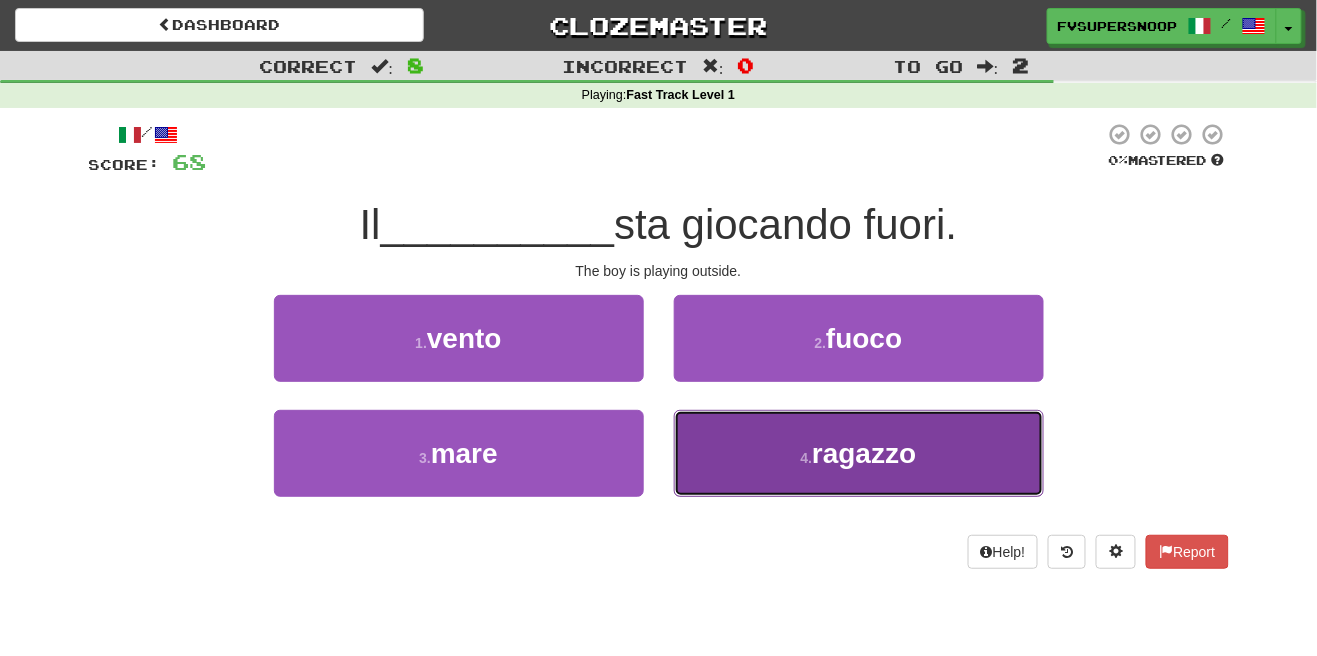 click on "ragazzo" at bounding box center (864, 453) 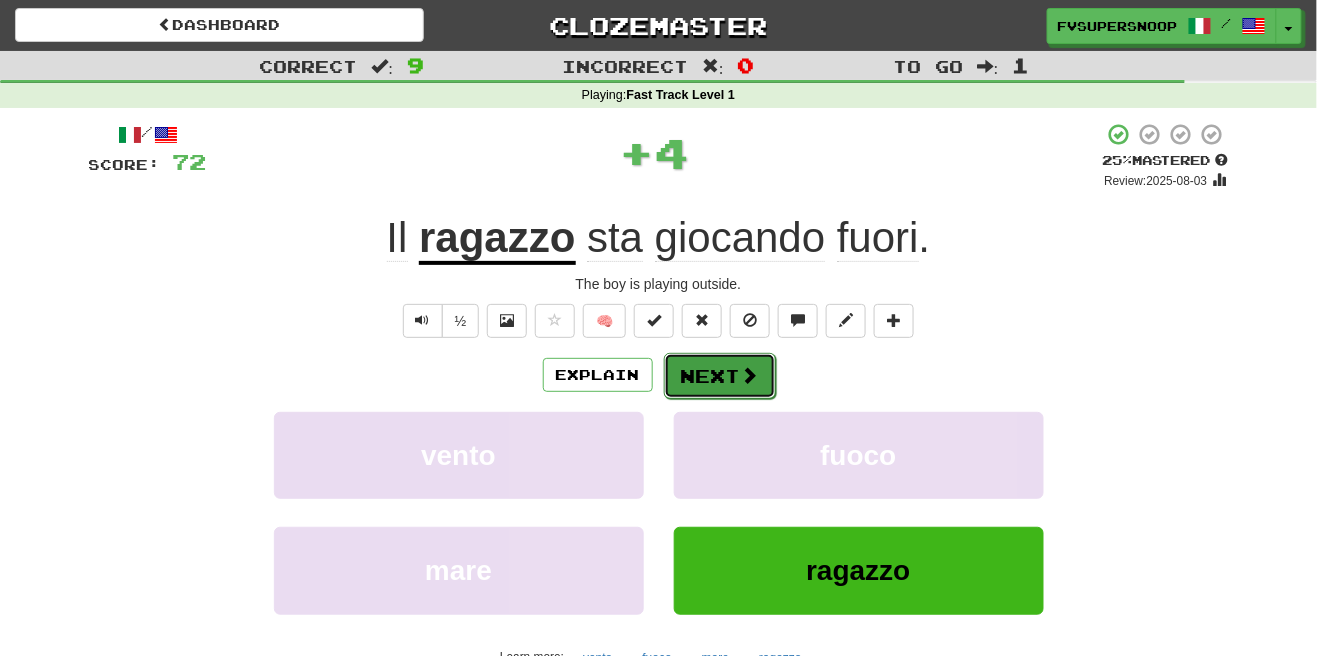 click on "Next" at bounding box center (720, 376) 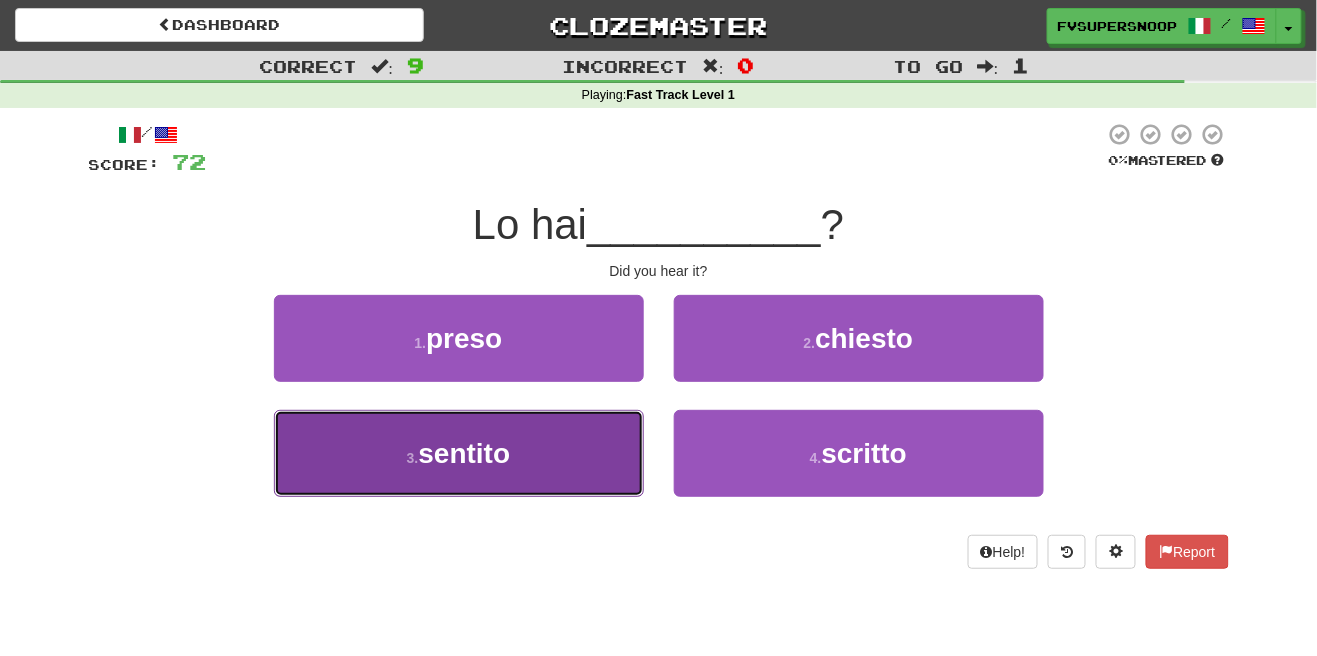 click on "3 .  sentito" at bounding box center [459, 453] 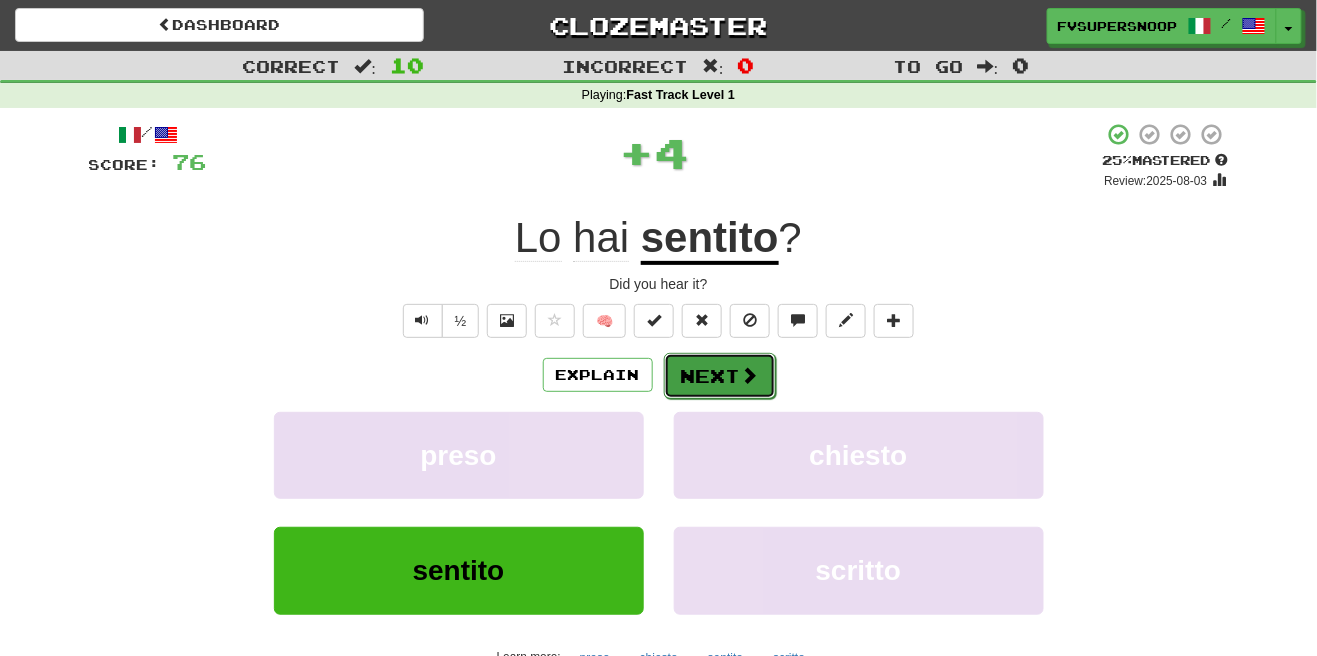 click at bounding box center [750, 375] 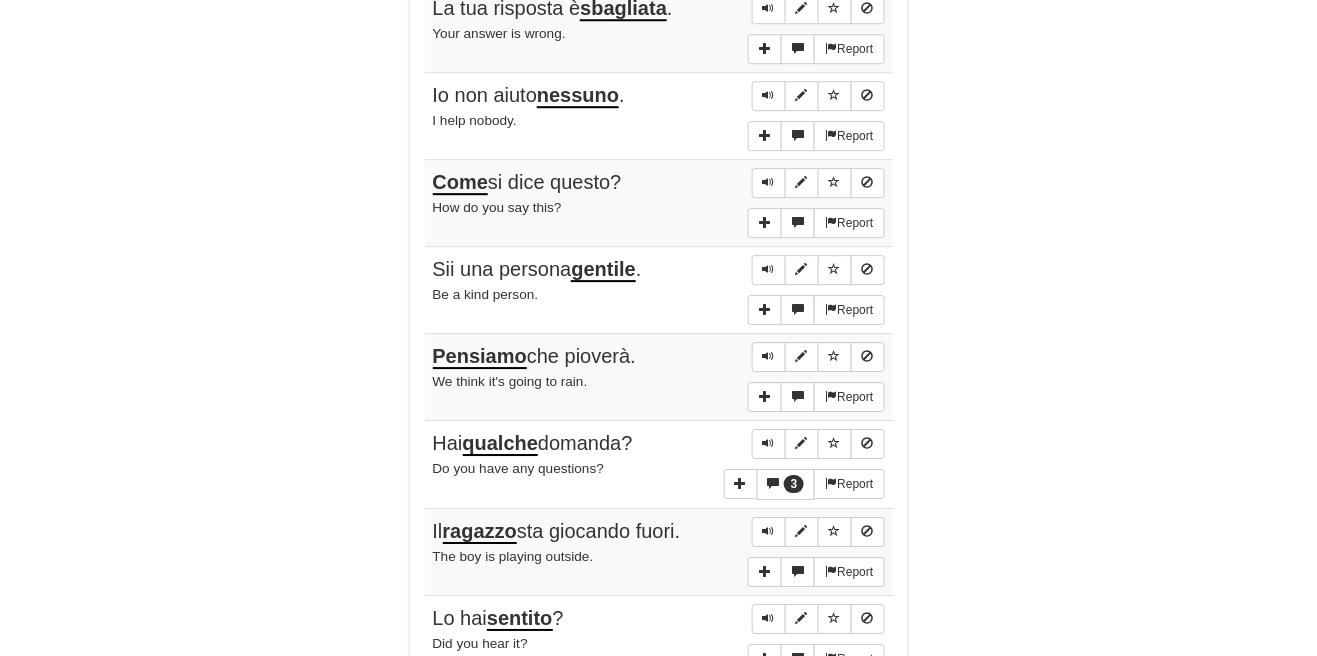 scroll, scrollTop: 1519, scrollLeft: 0, axis: vertical 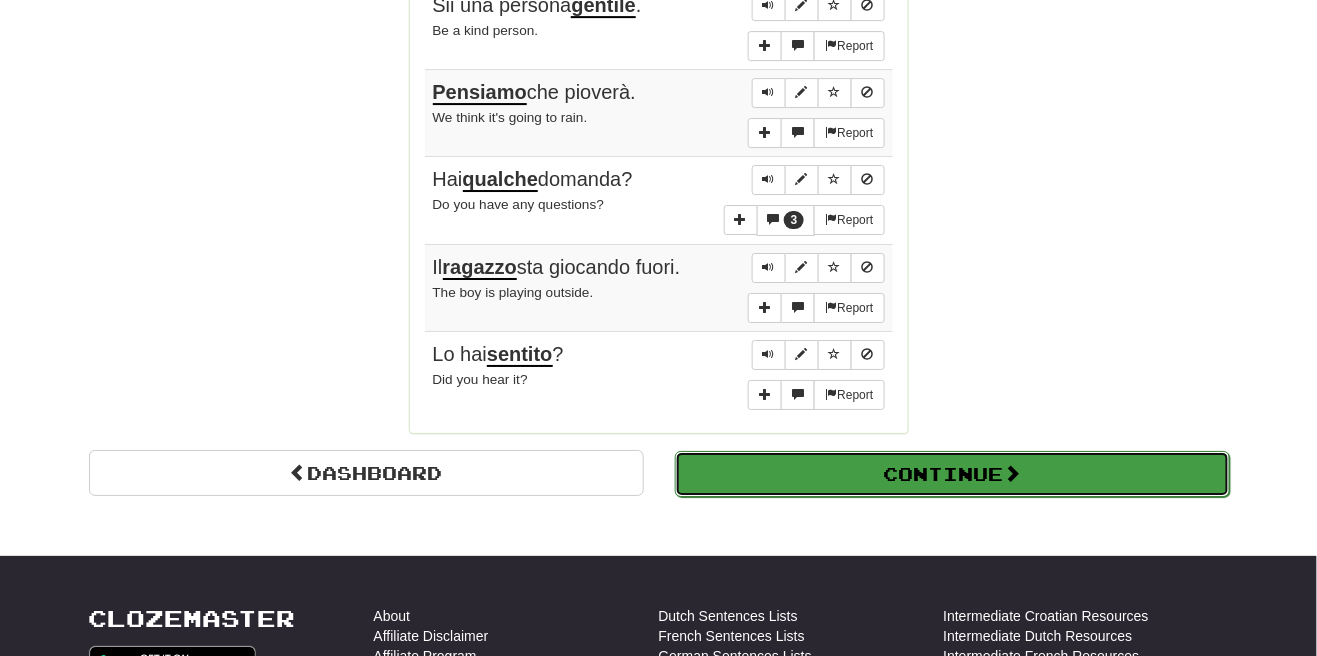 click at bounding box center (1012, 473) 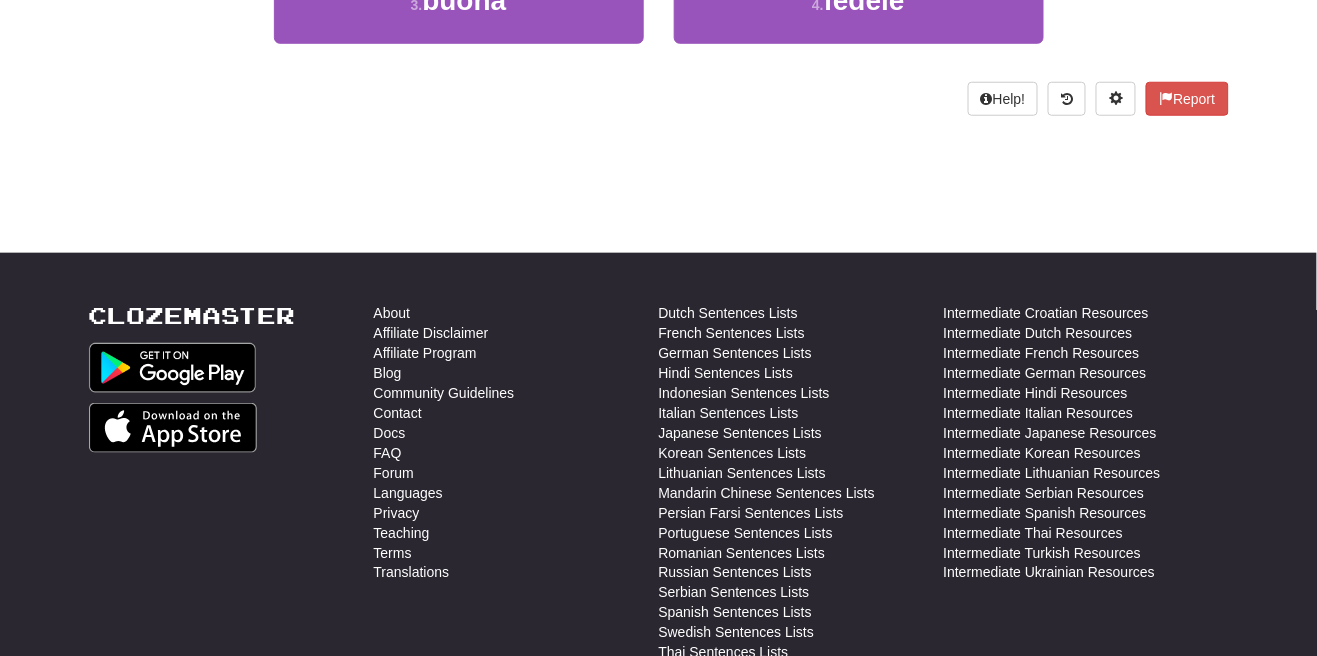 scroll, scrollTop: 0, scrollLeft: 0, axis: both 